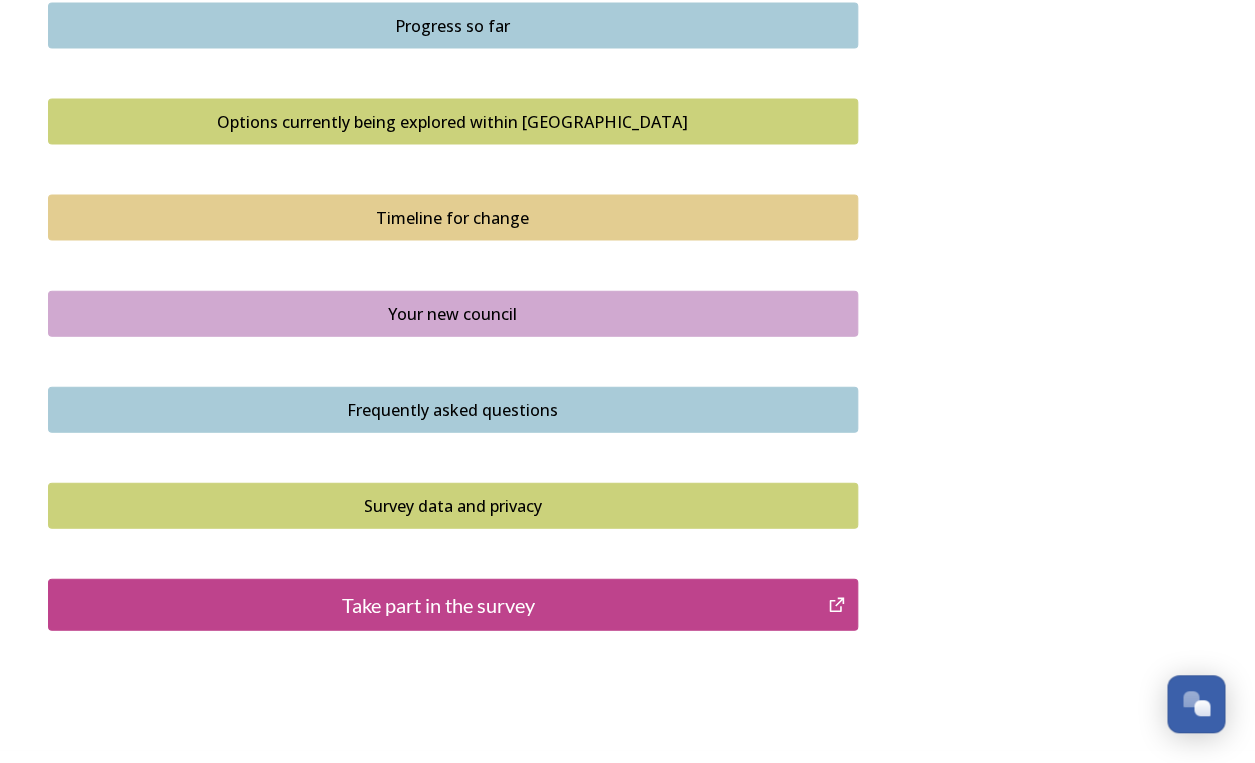 scroll, scrollTop: 1381, scrollLeft: 0, axis: vertical 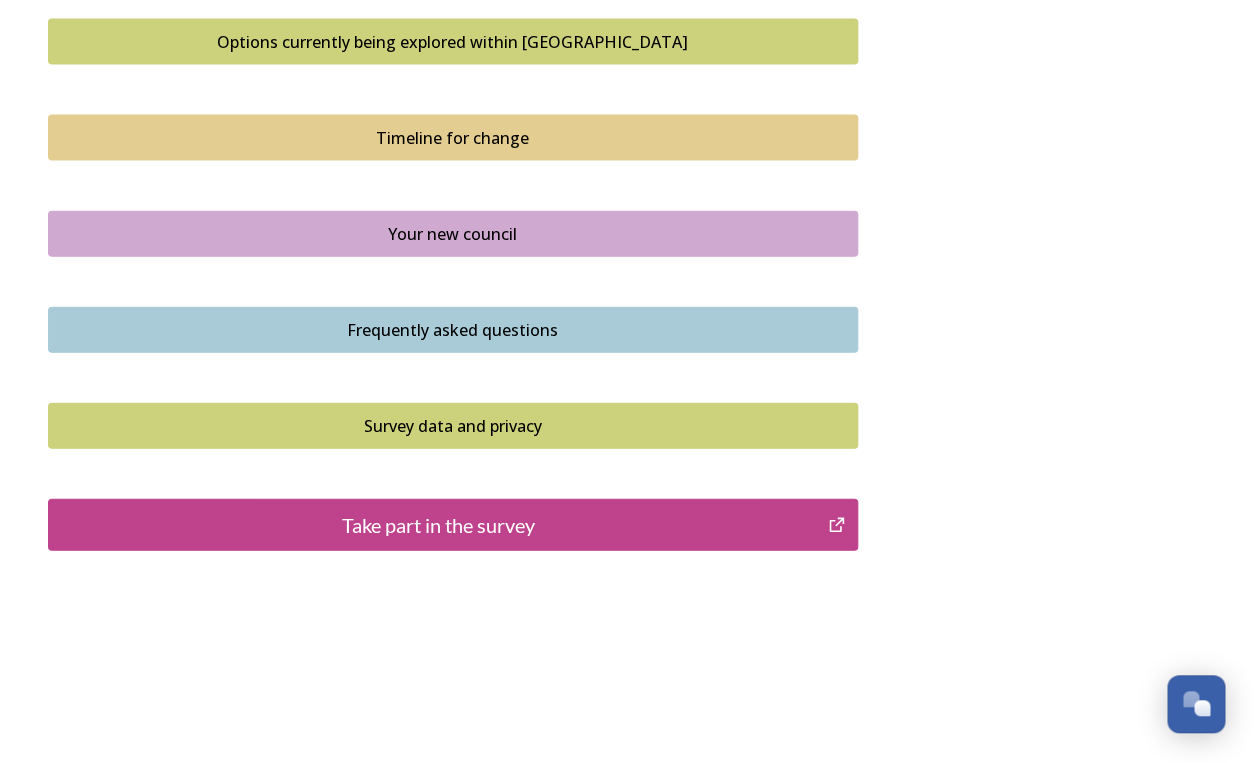 click on "Take part in the survey" at bounding box center (453, 525) 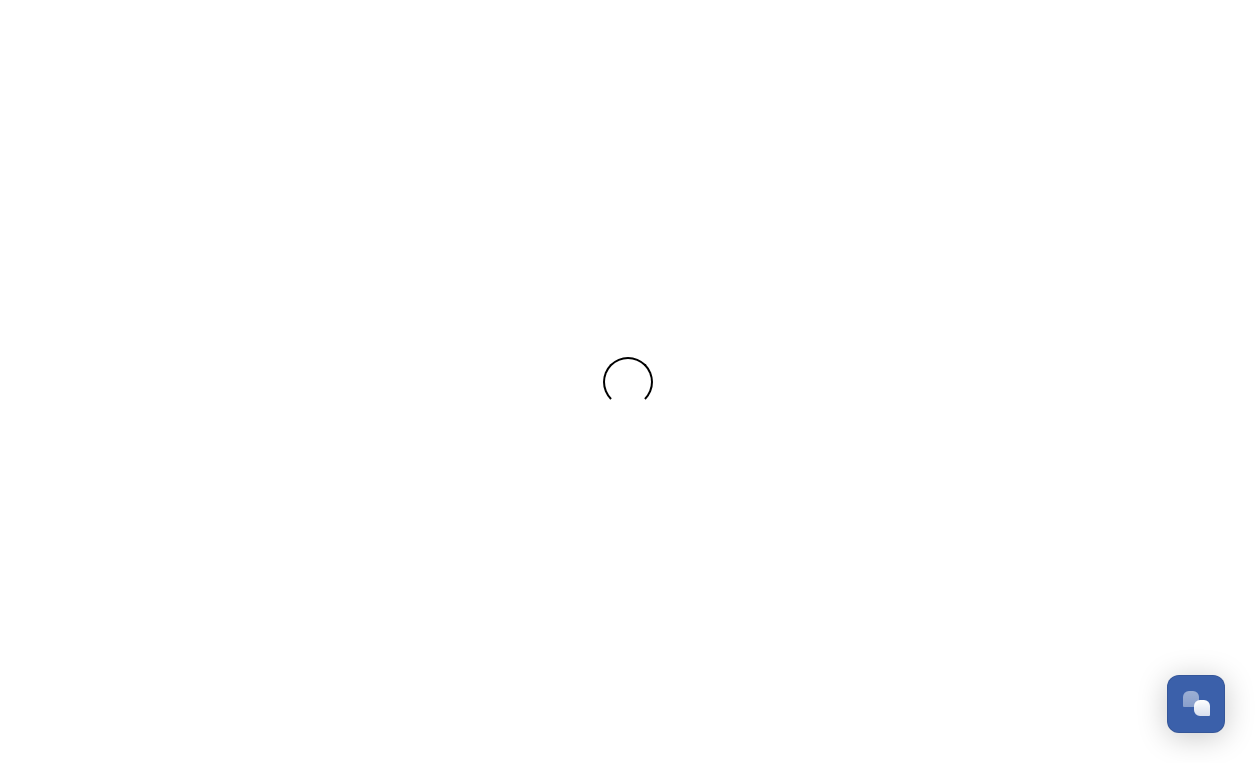 scroll, scrollTop: 0, scrollLeft: 0, axis: both 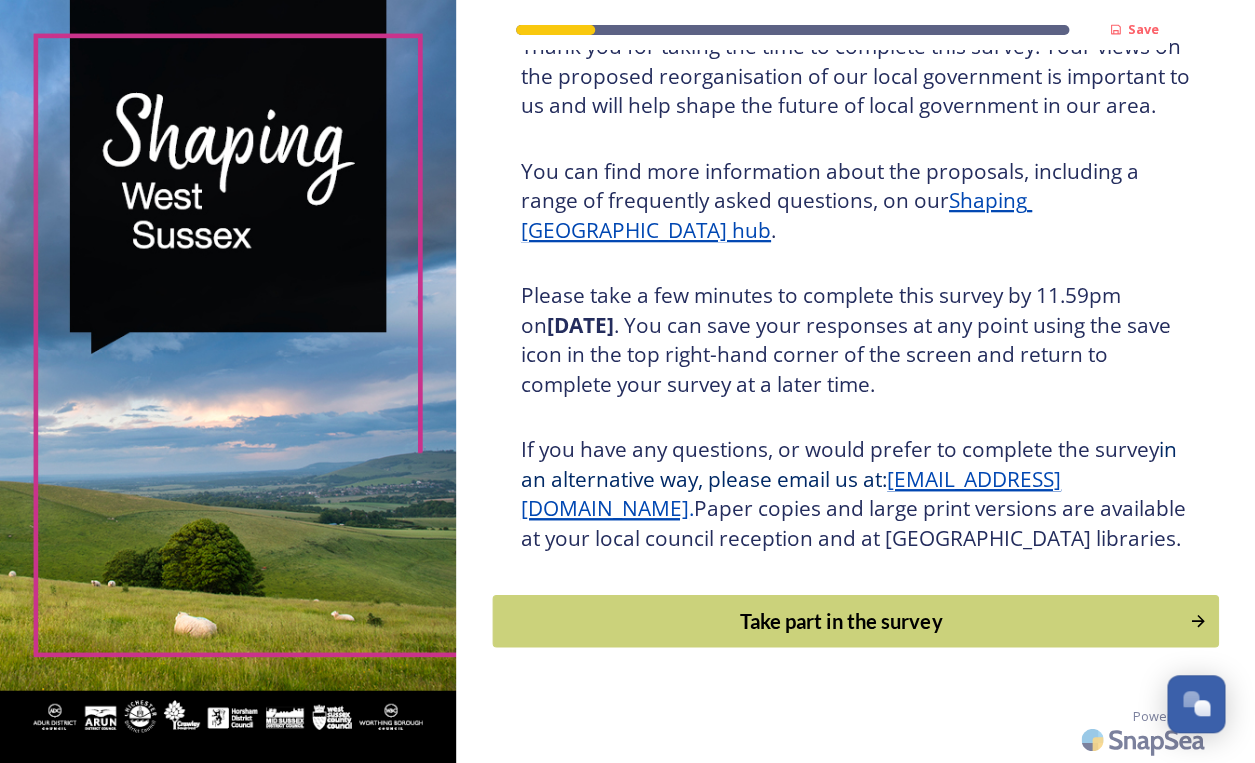 click on "Take part in the survey" at bounding box center (840, 621) 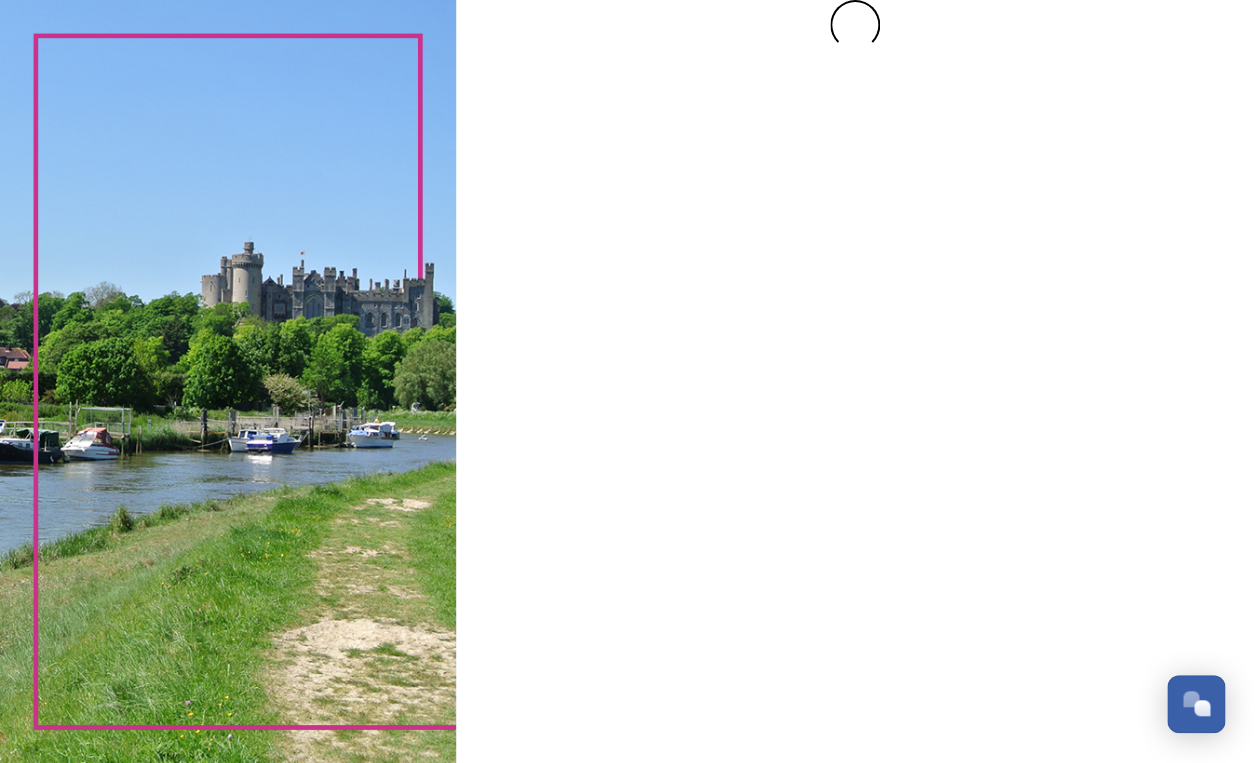 scroll, scrollTop: 0, scrollLeft: 0, axis: both 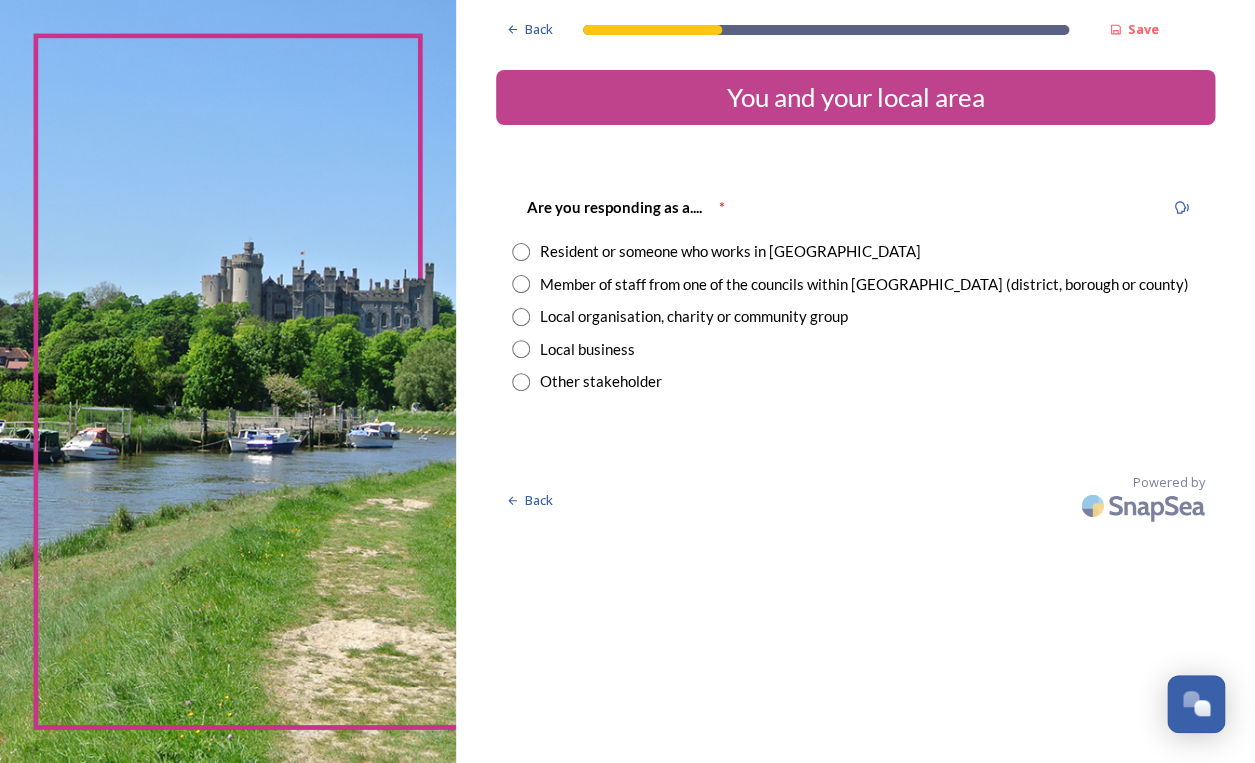 click at bounding box center (521, 252) 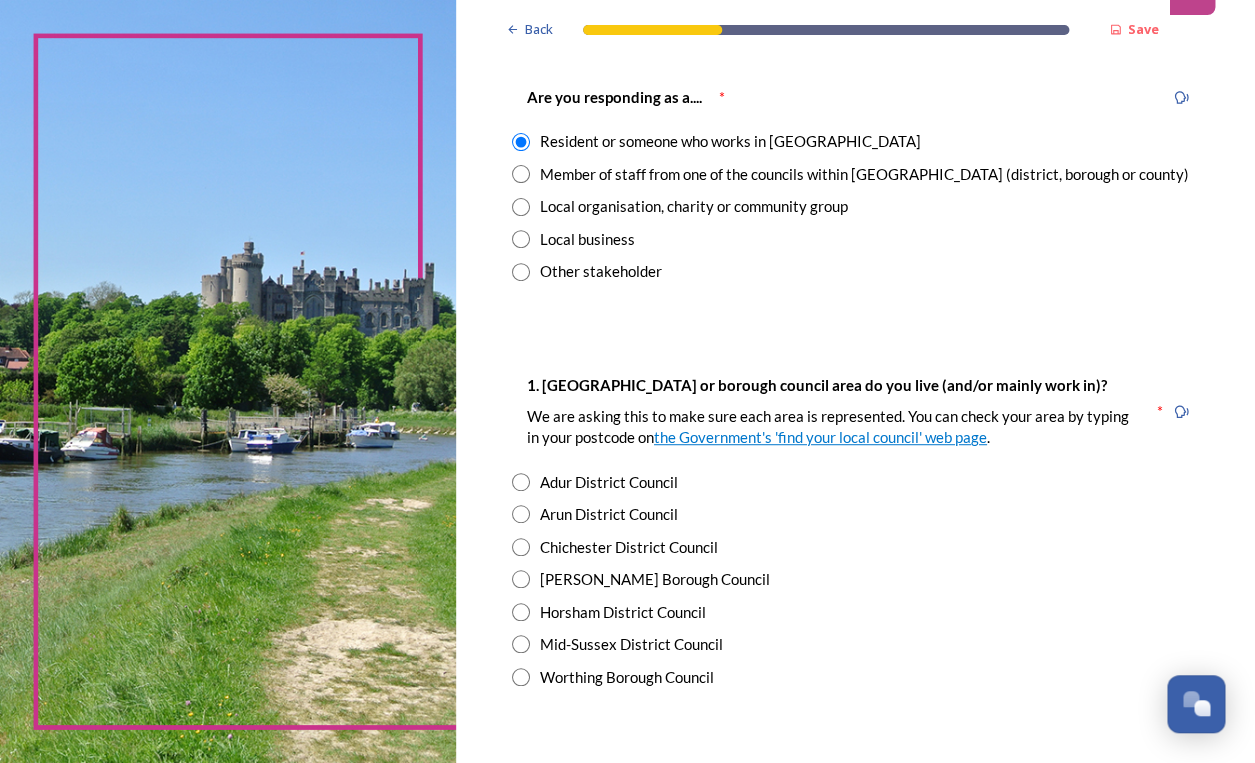 scroll, scrollTop: 169, scrollLeft: 0, axis: vertical 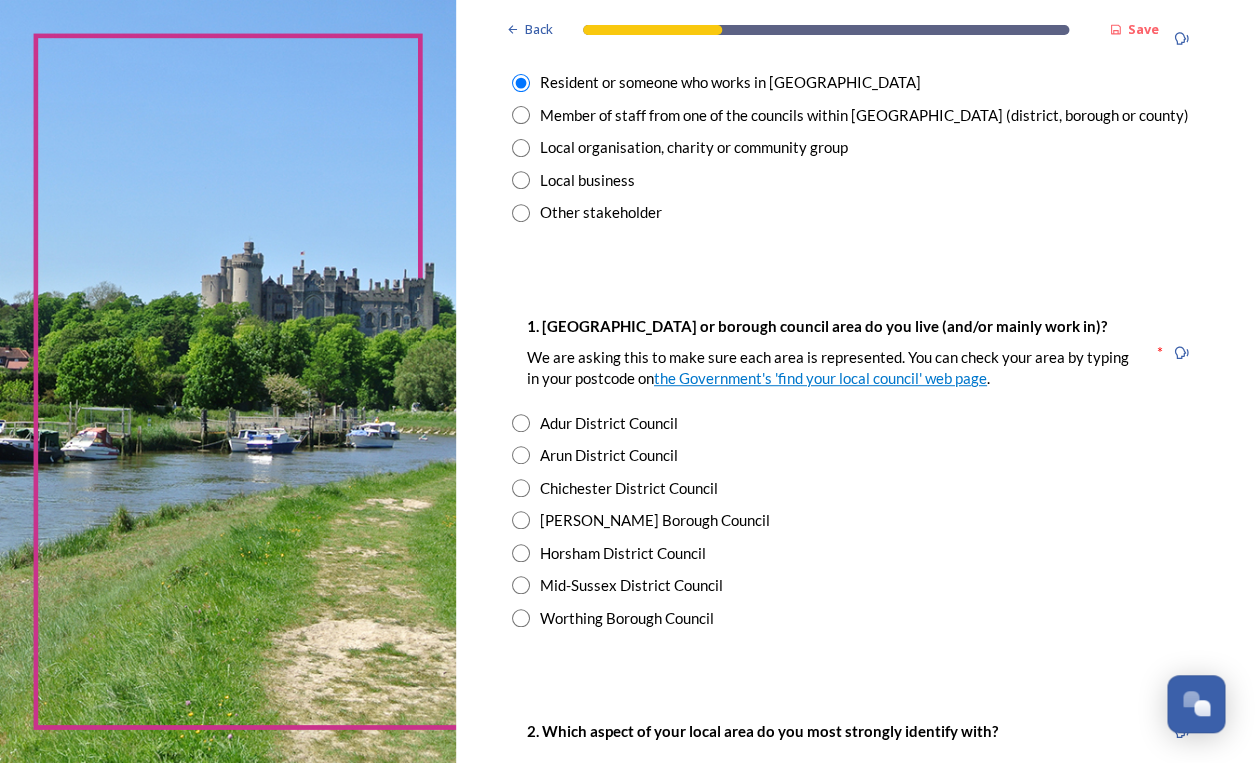 click at bounding box center [521, 423] 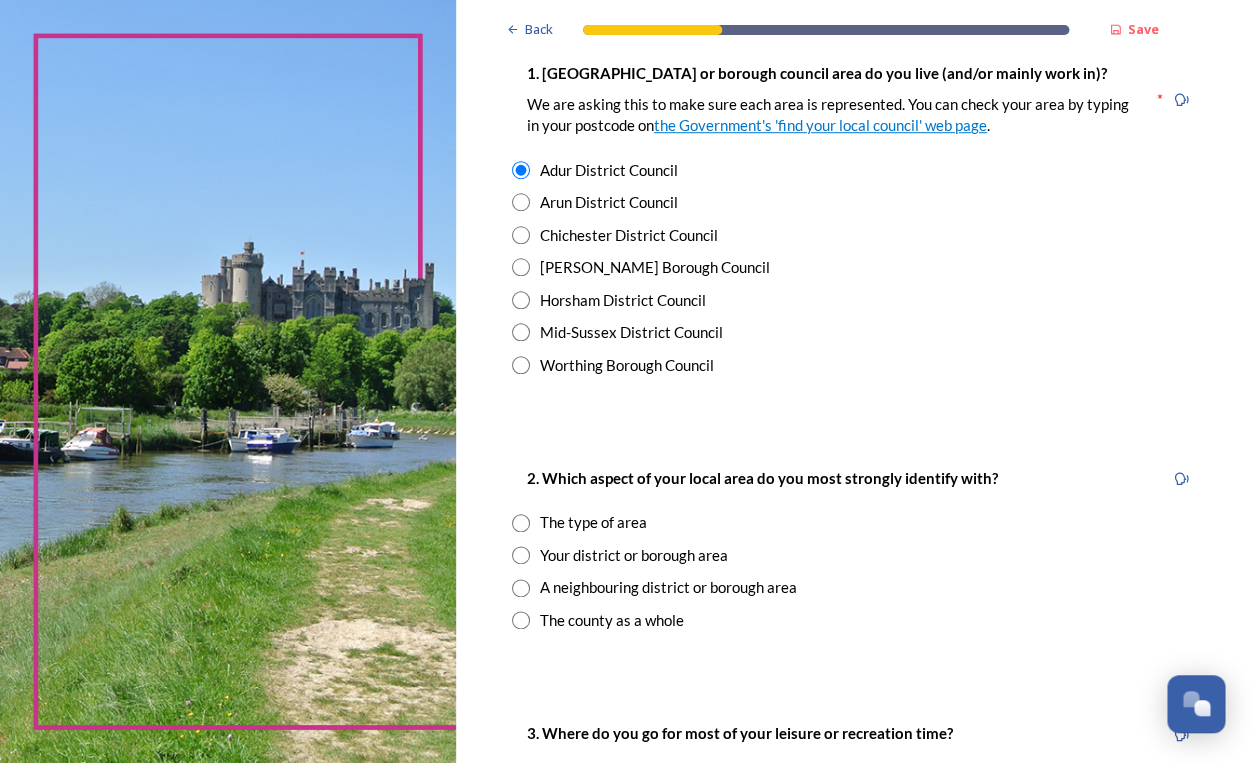 scroll, scrollTop: 584, scrollLeft: 0, axis: vertical 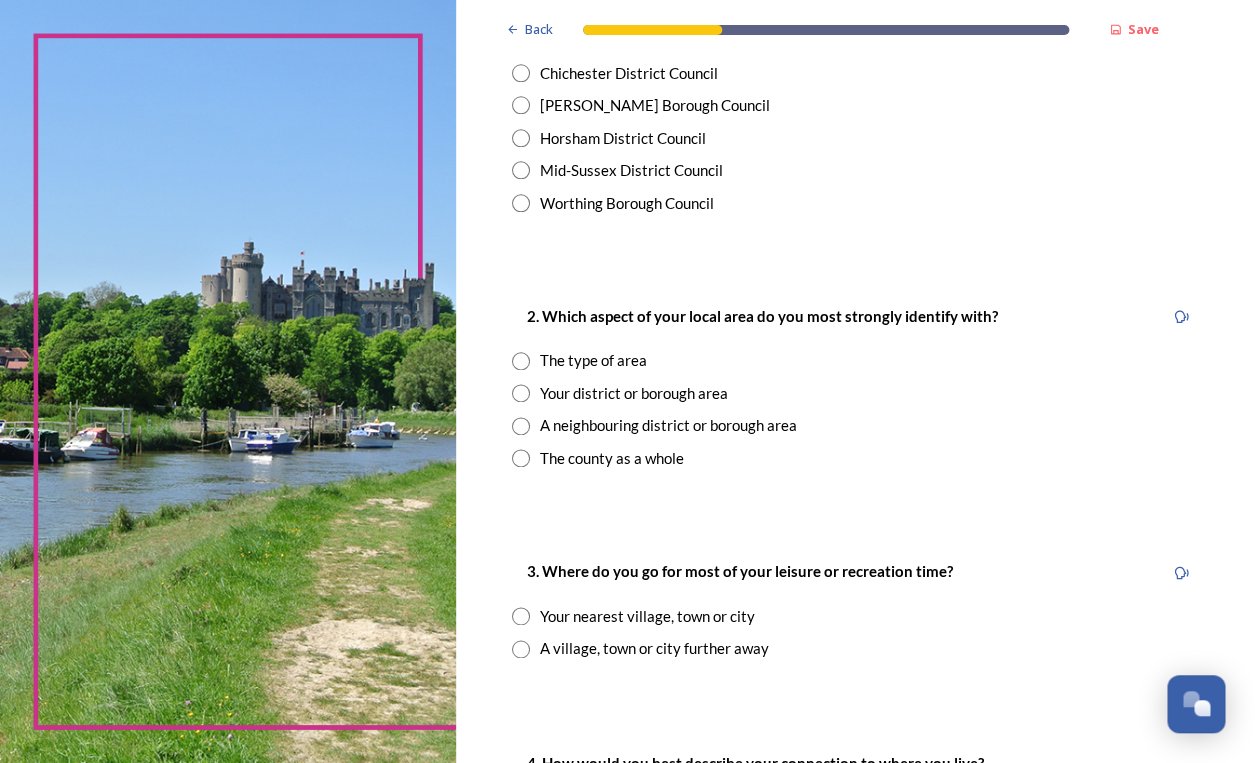 click at bounding box center [521, 361] 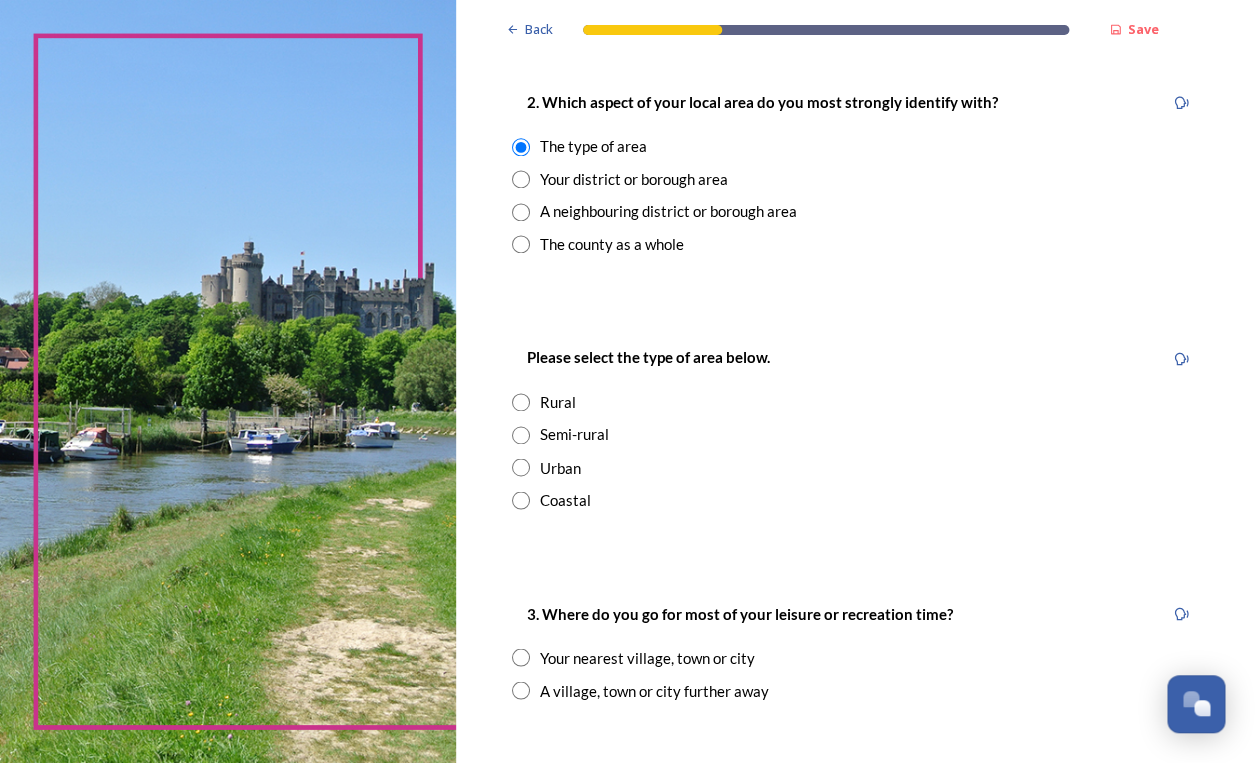 scroll, scrollTop: 819, scrollLeft: 0, axis: vertical 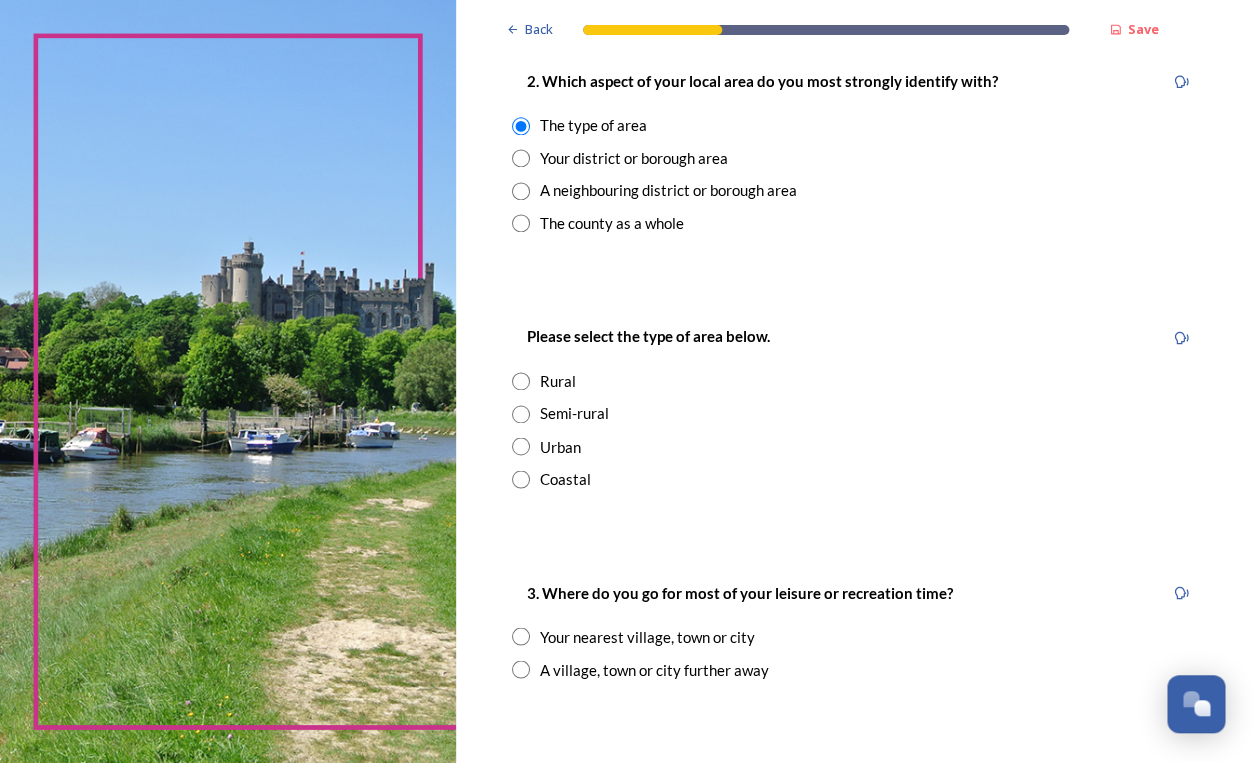 click at bounding box center [521, 446] 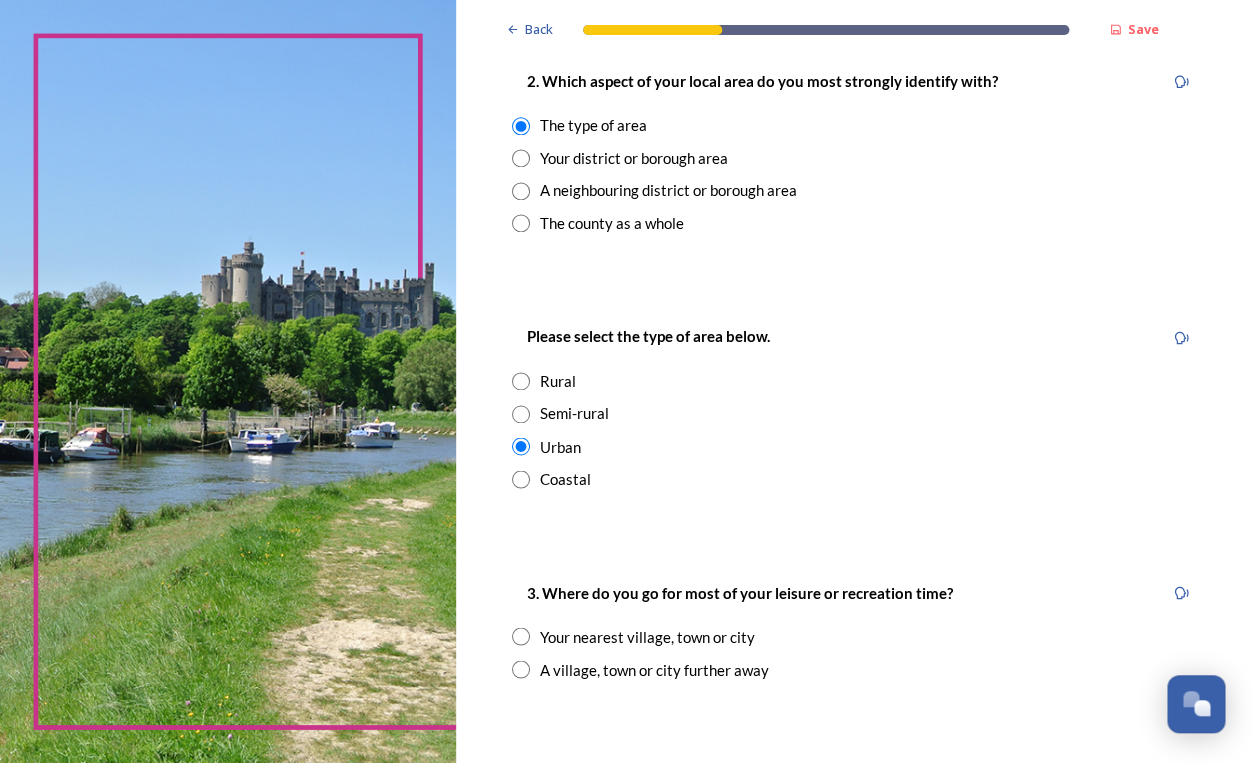 click at bounding box center (521, 479) 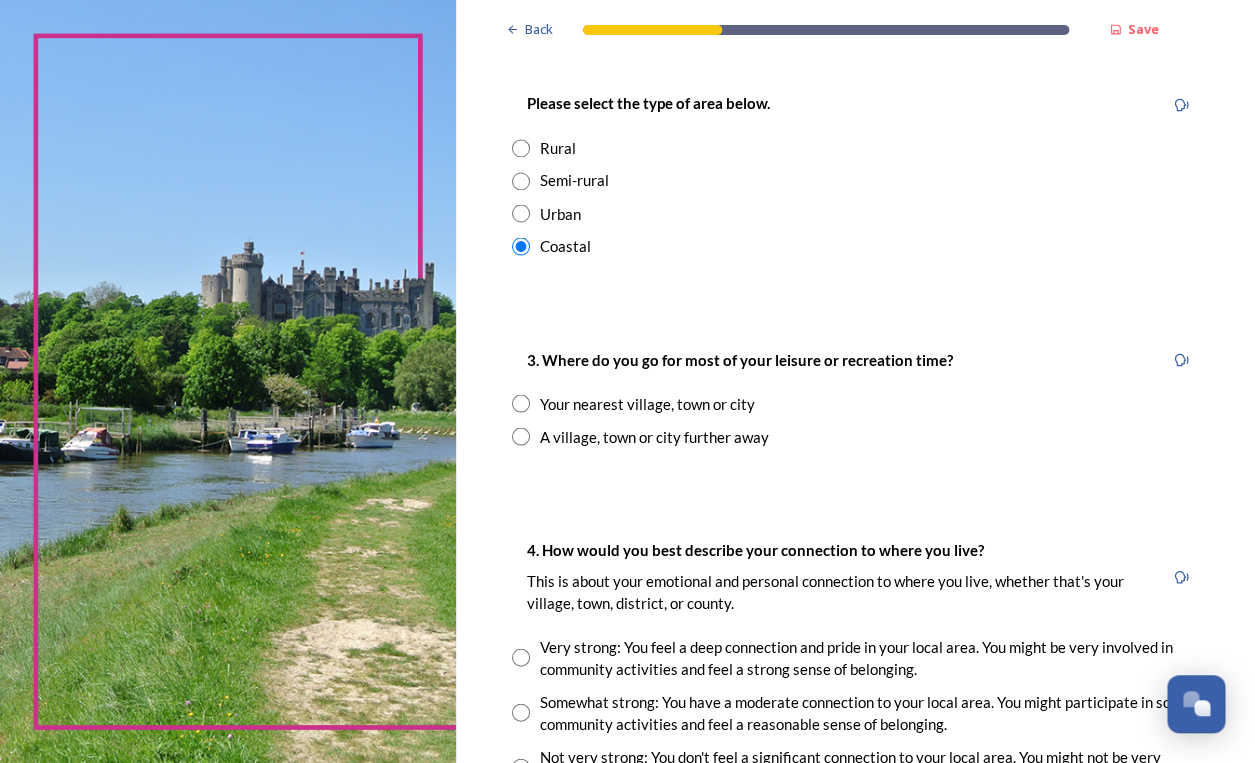 scroll, scrollTop: 1060, scrollLeft: 0, axis: vertical 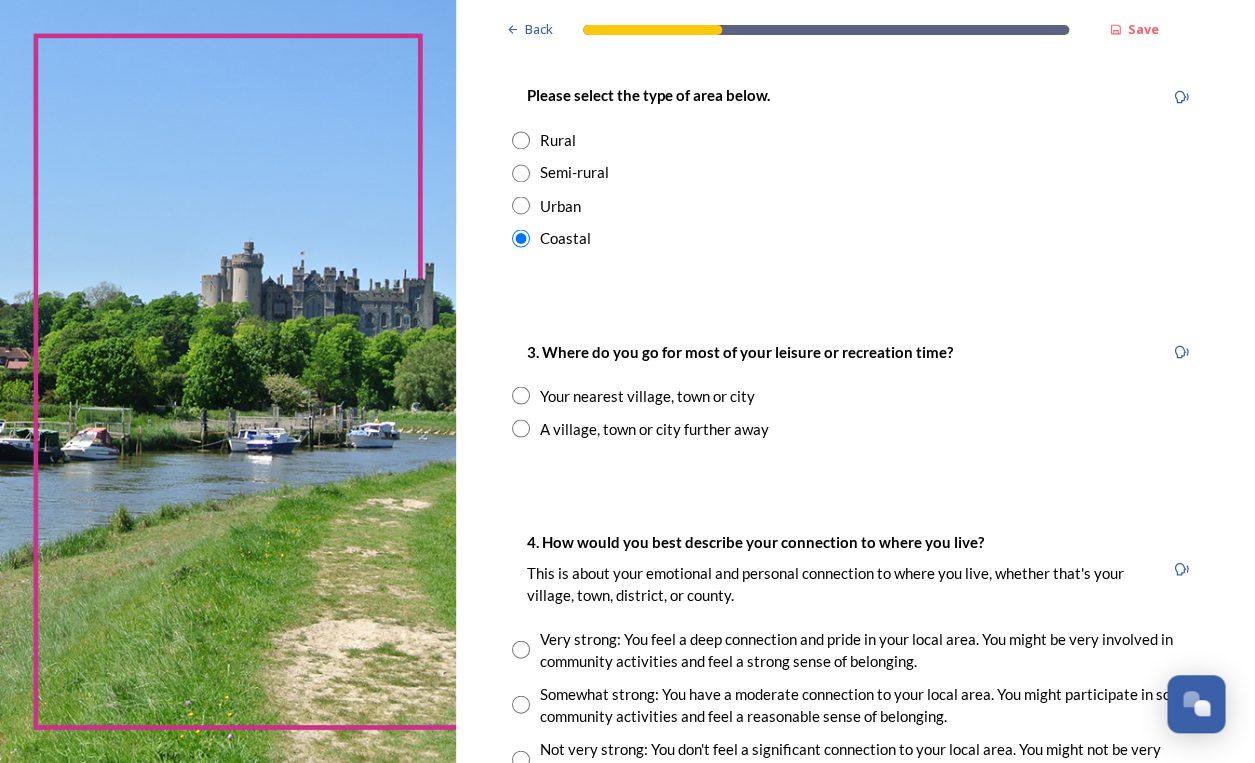 click at bounding box center (521, 395) 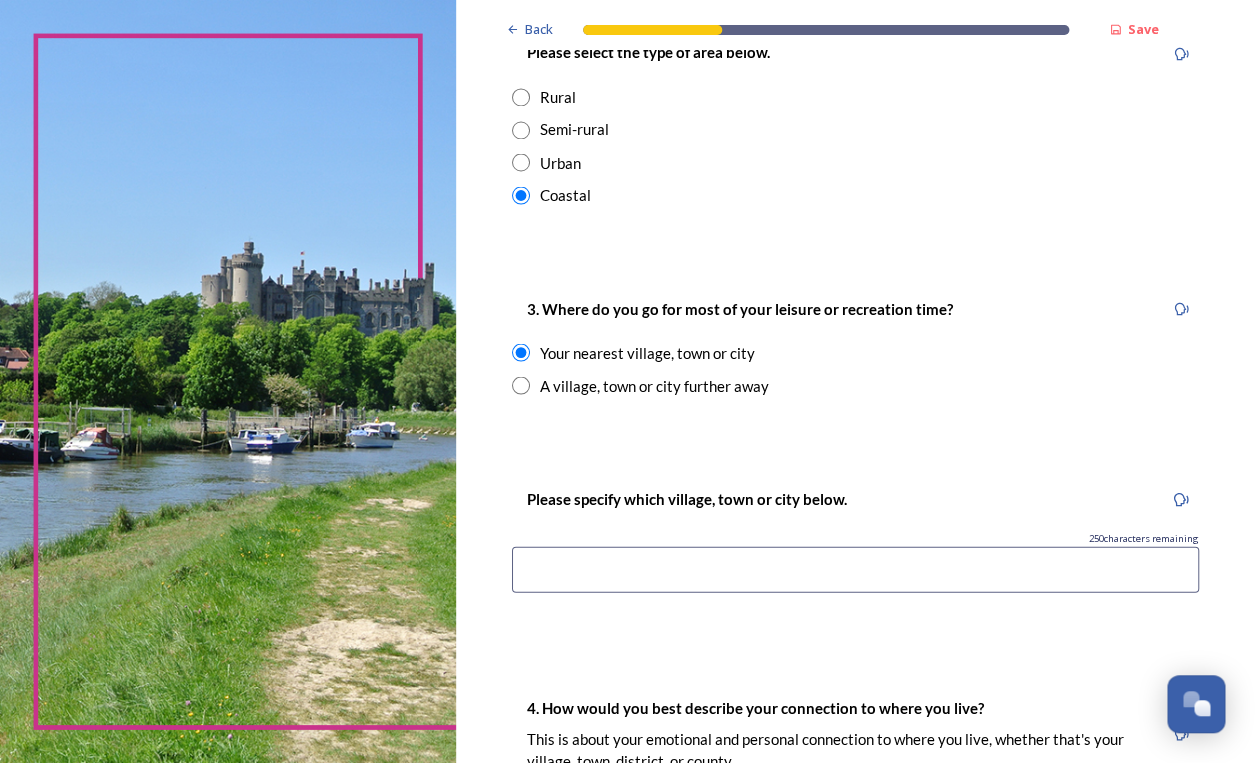 scroll, scrollTop: 1150, scrollLeft: 0, axis: vertical 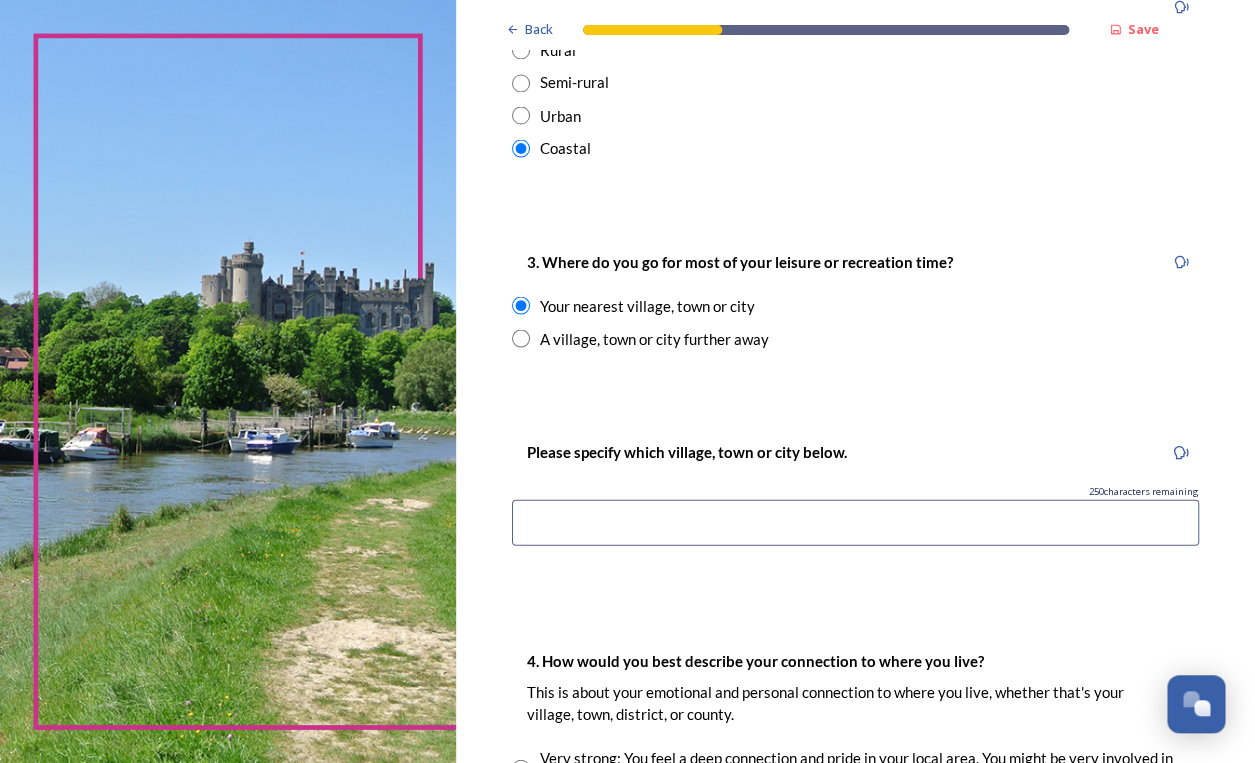 click at bounding box center (855, 522) 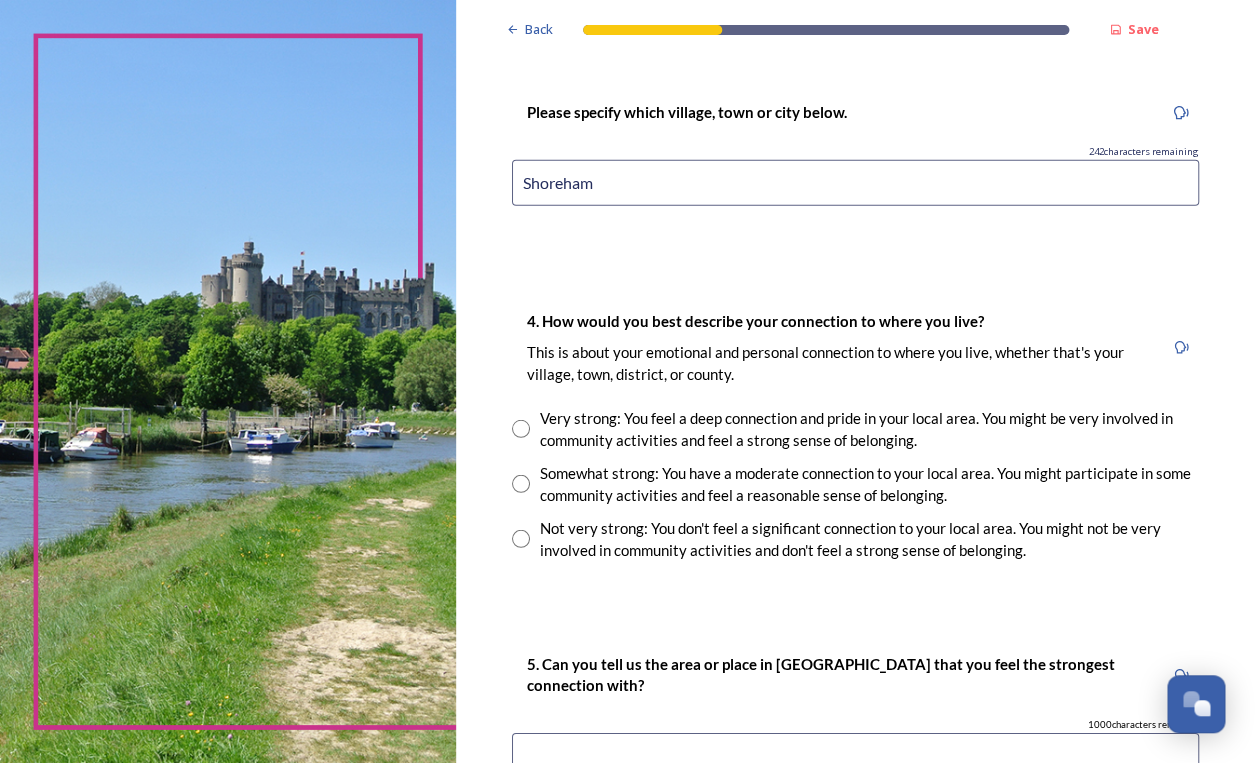 scroll, scrollTop: 1499, scrollLeft: 0, axis: vertical 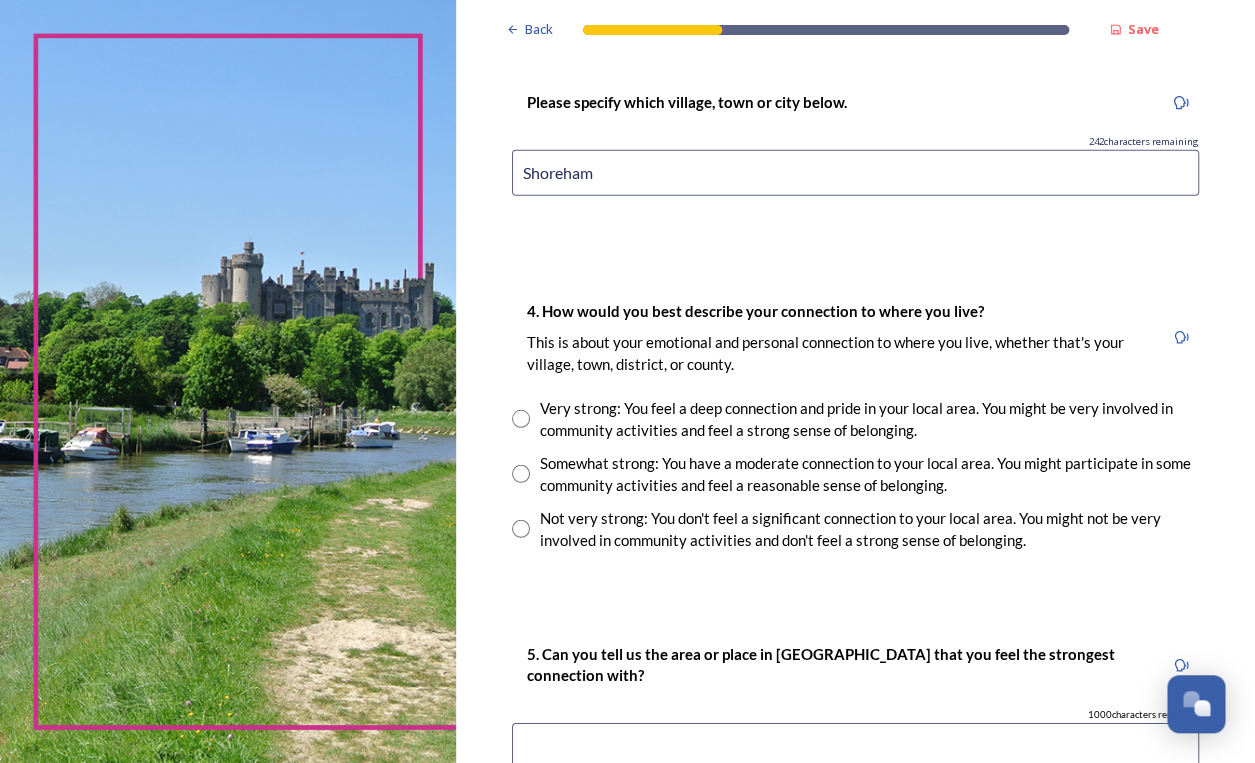 type on "Shoreham" 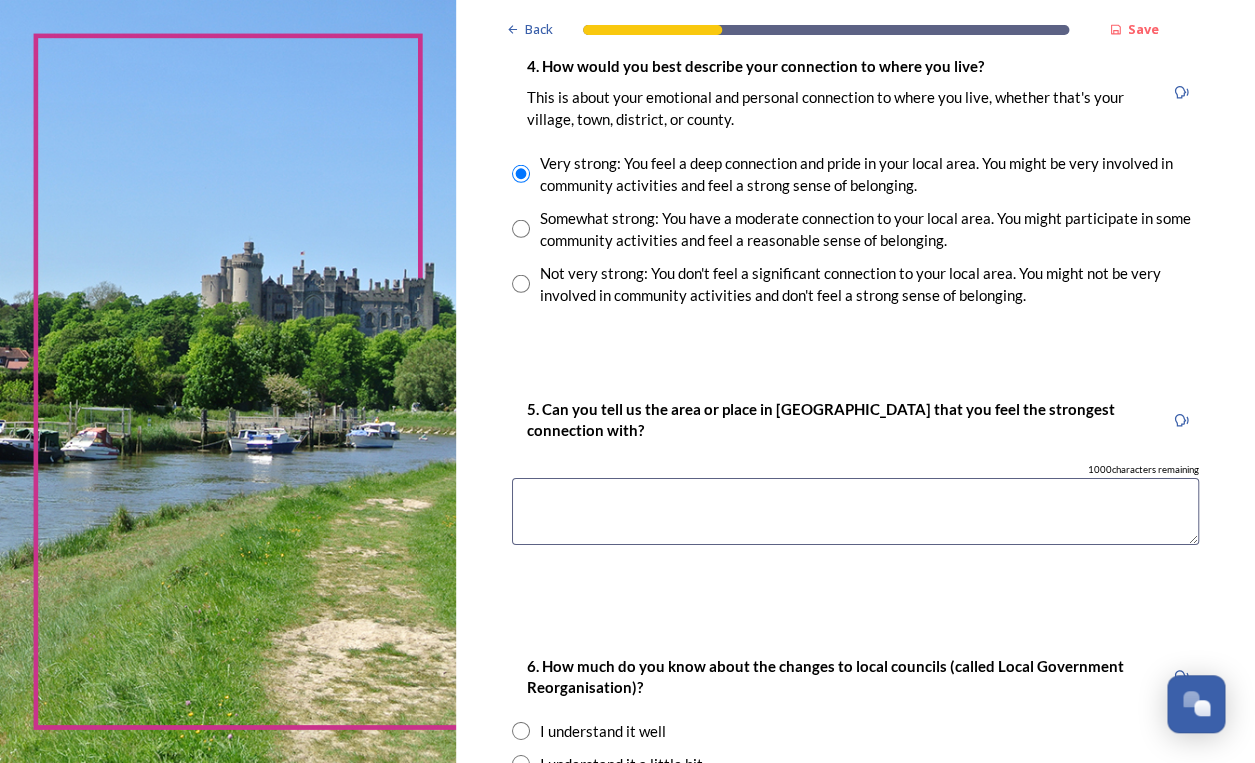 scroll, scrollTop: 1788, scrollLeft: 0, axis: vertical 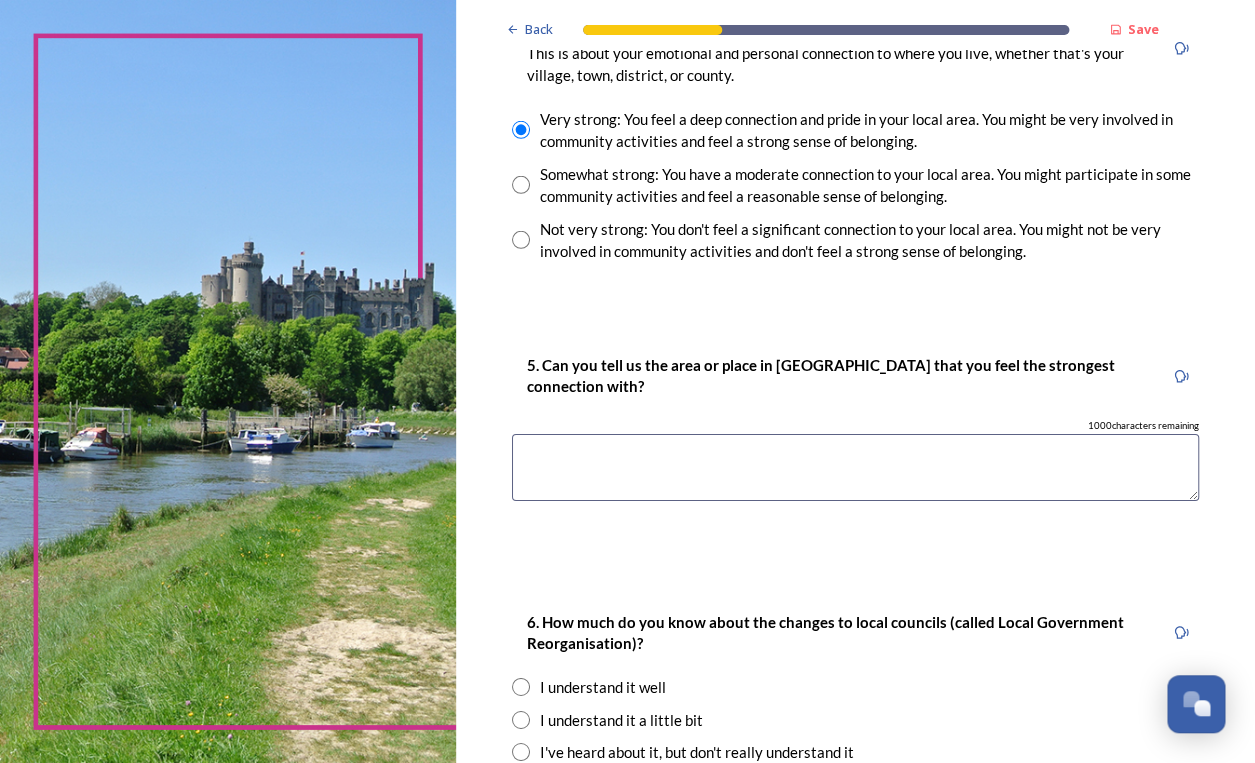 click at bounding box center [855, 467] 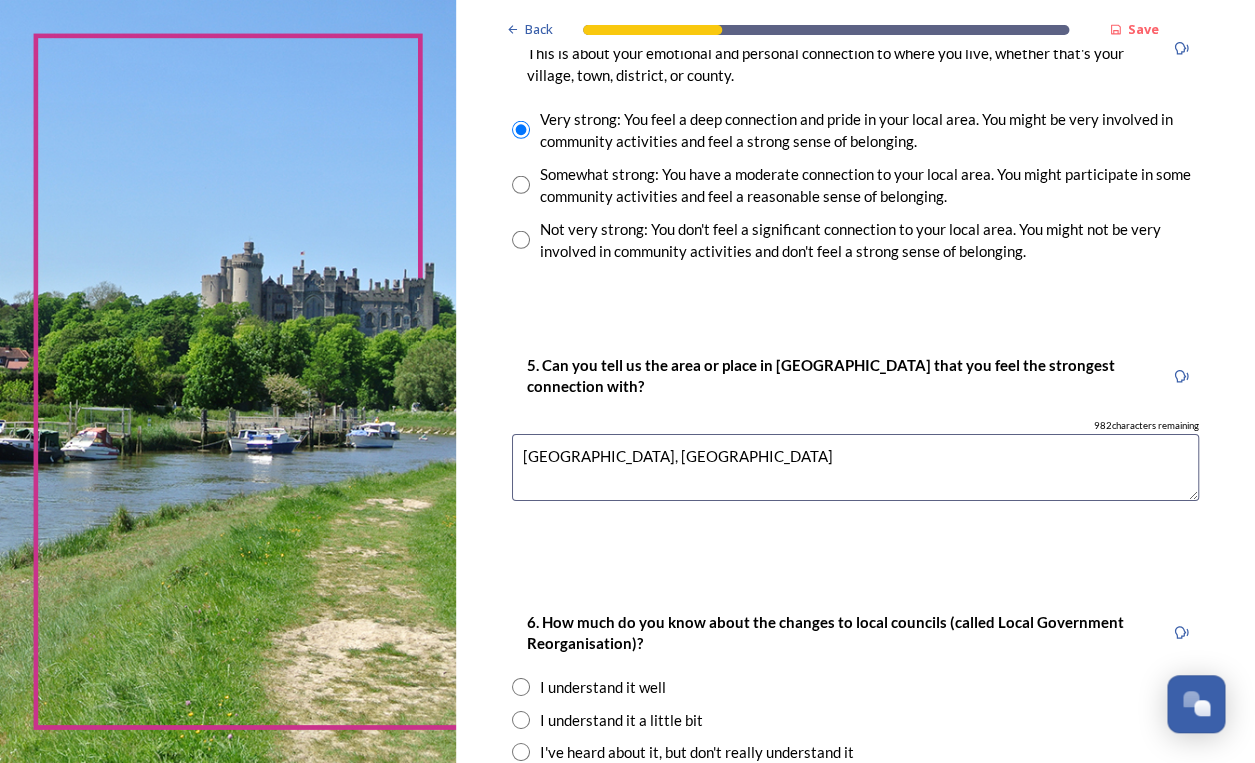 click on "Shoreham, Worthing" at bounding box center (855, 467) 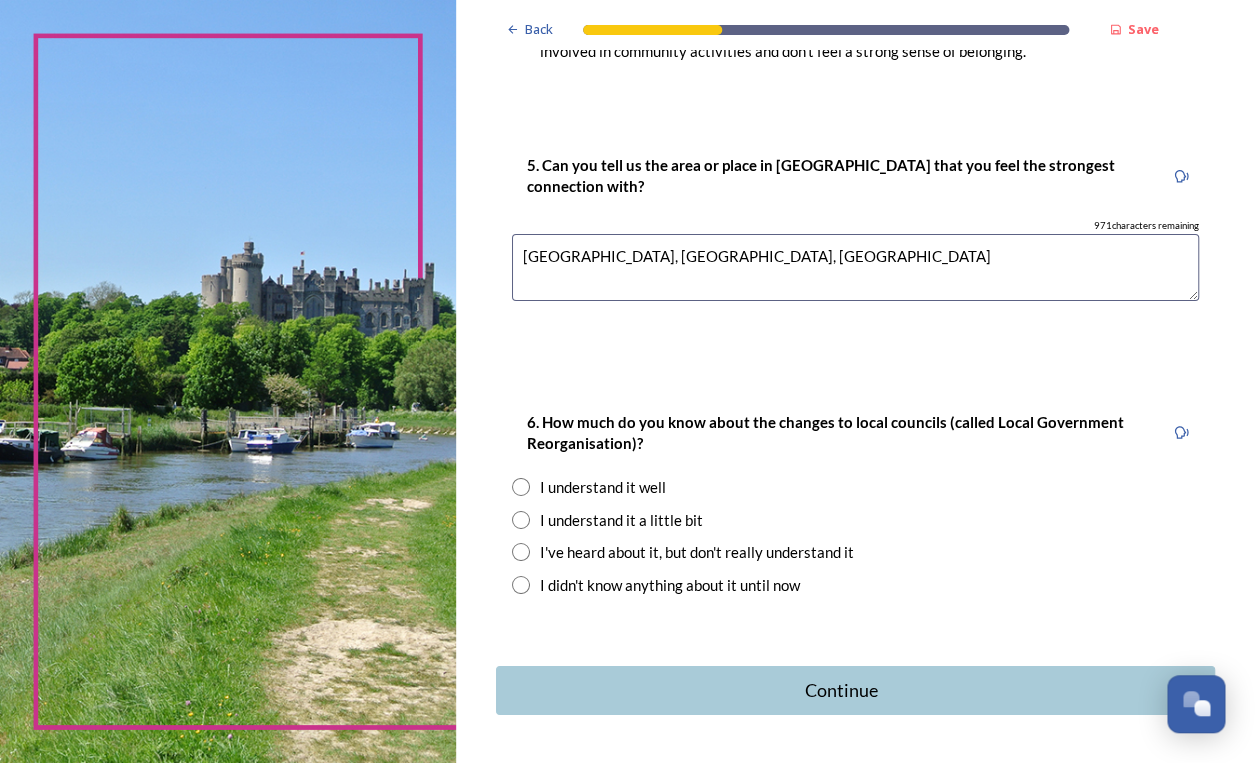 scroll, scrollTop: 1991, scrollLeft: 0, axis: vertical 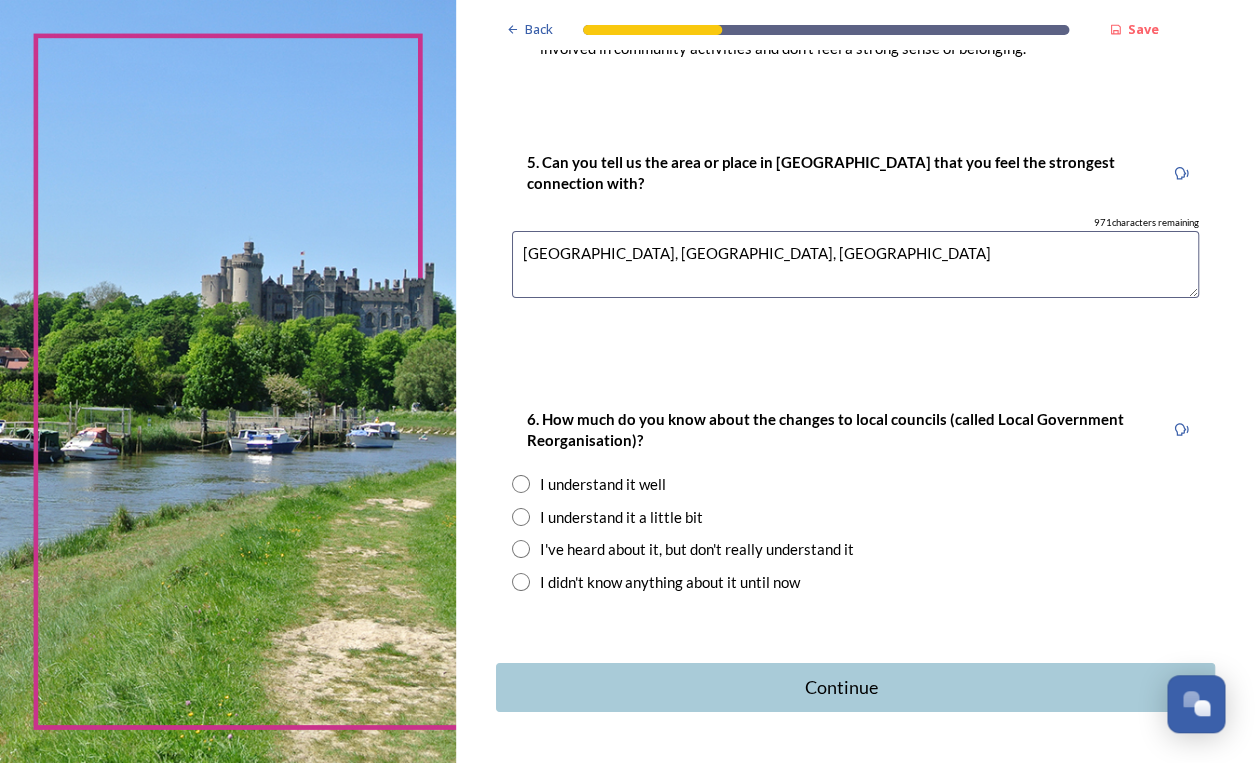 type on "Shoreham, Southwick, Worthing" 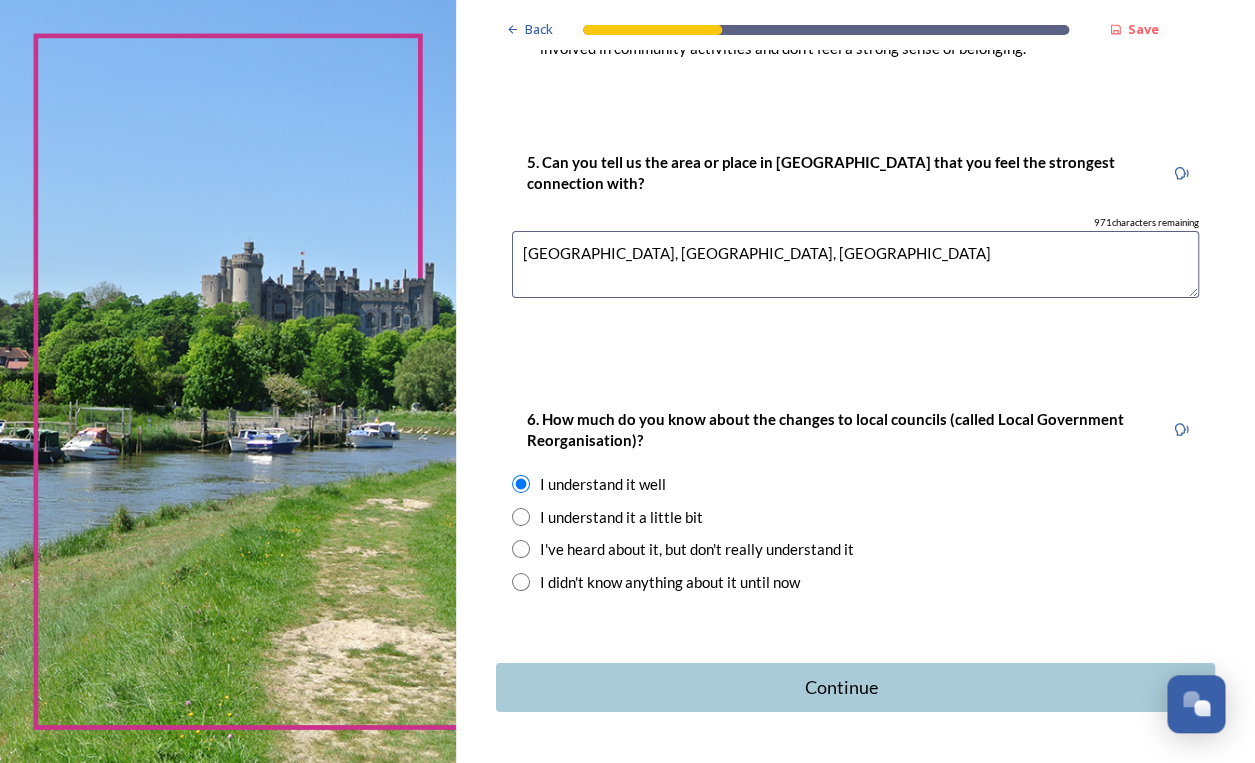 scroll, scrollTop: 2050, scrollLeft: 0, axis: vertical 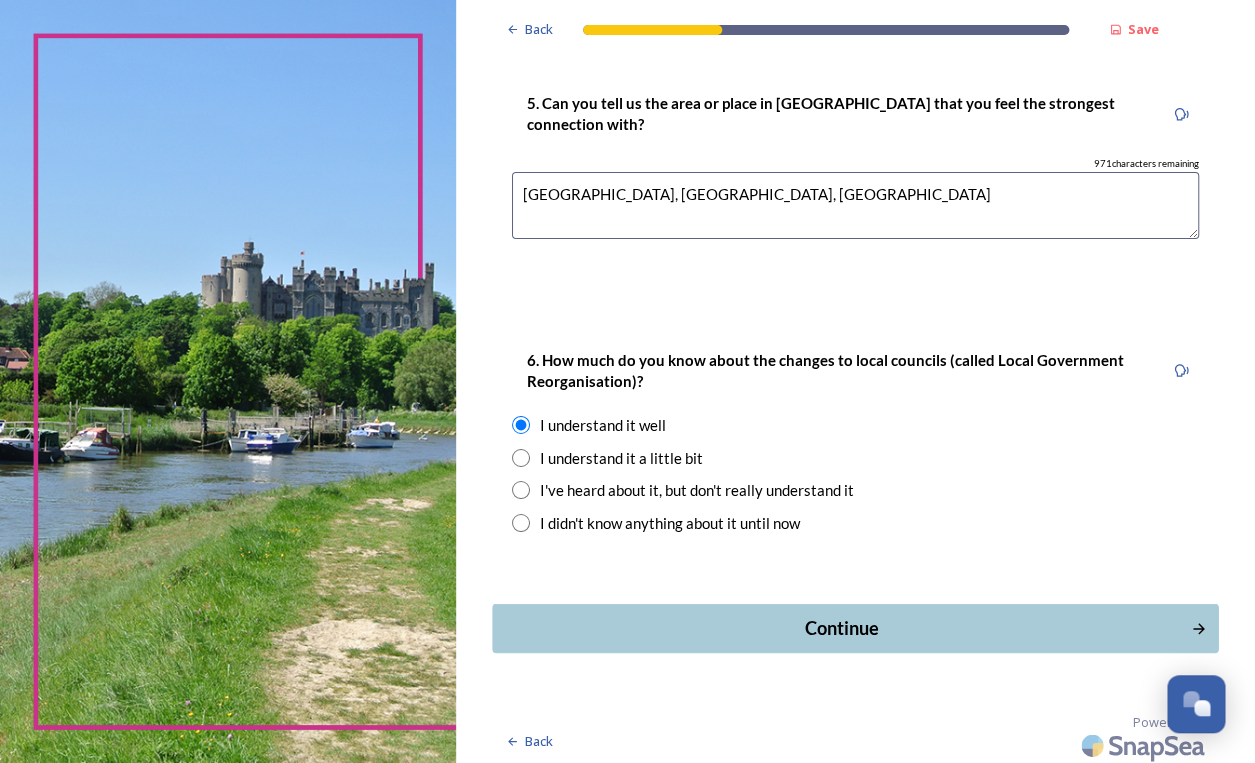 click on "Continue" at bounding box center (841, 628) 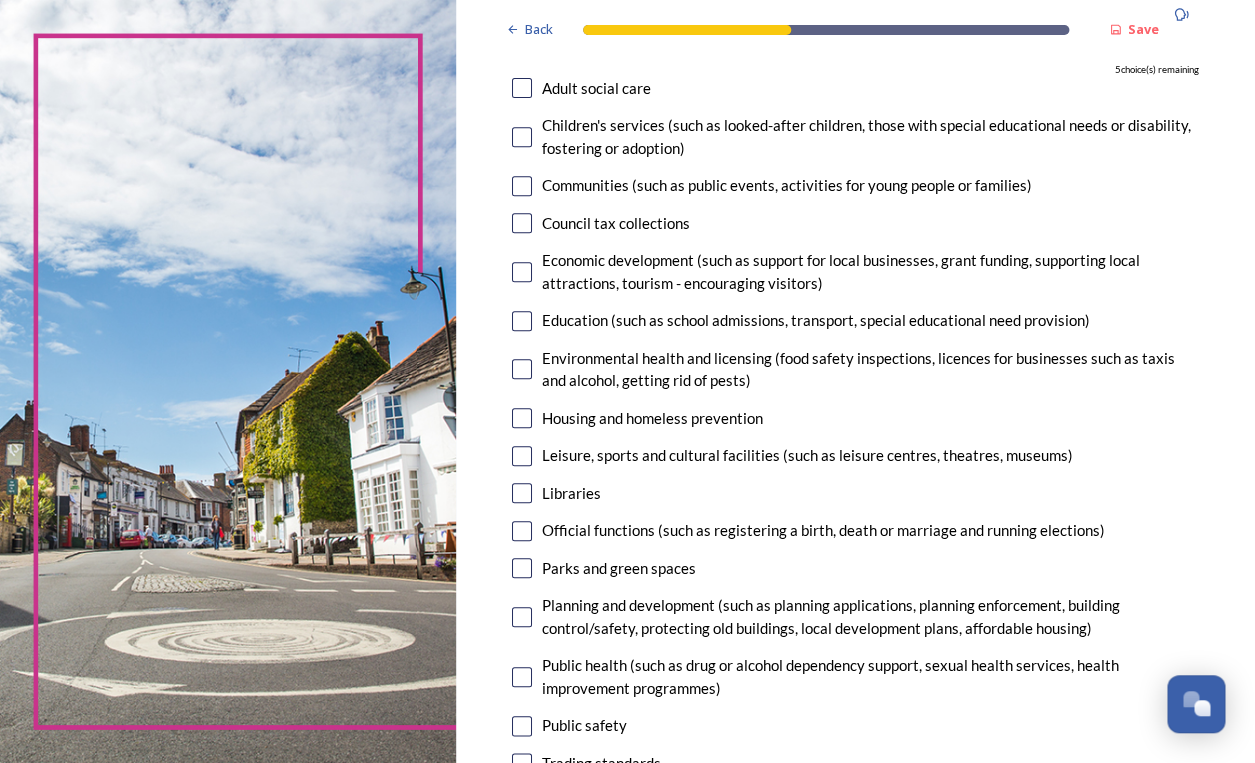scroll, scrollTop: 190, scrollLeft: 0, axis: vertical 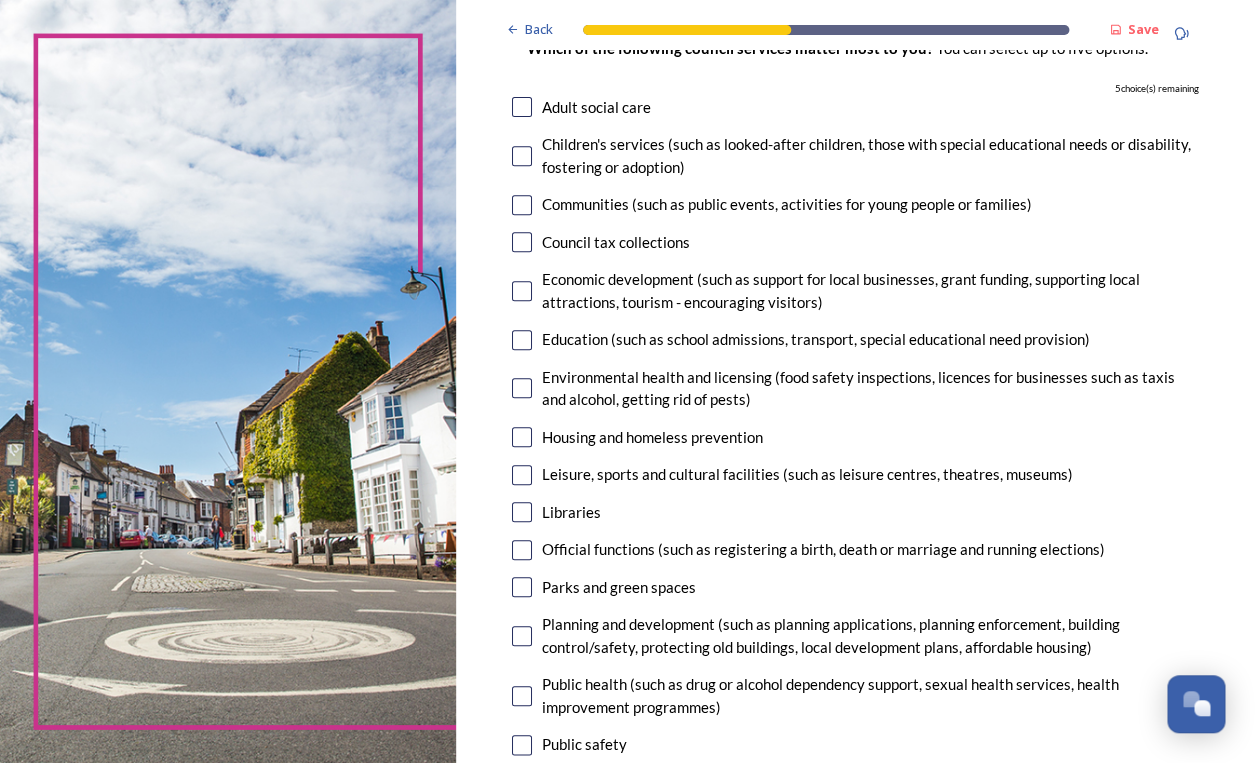 click at bounding box center [522, 107] 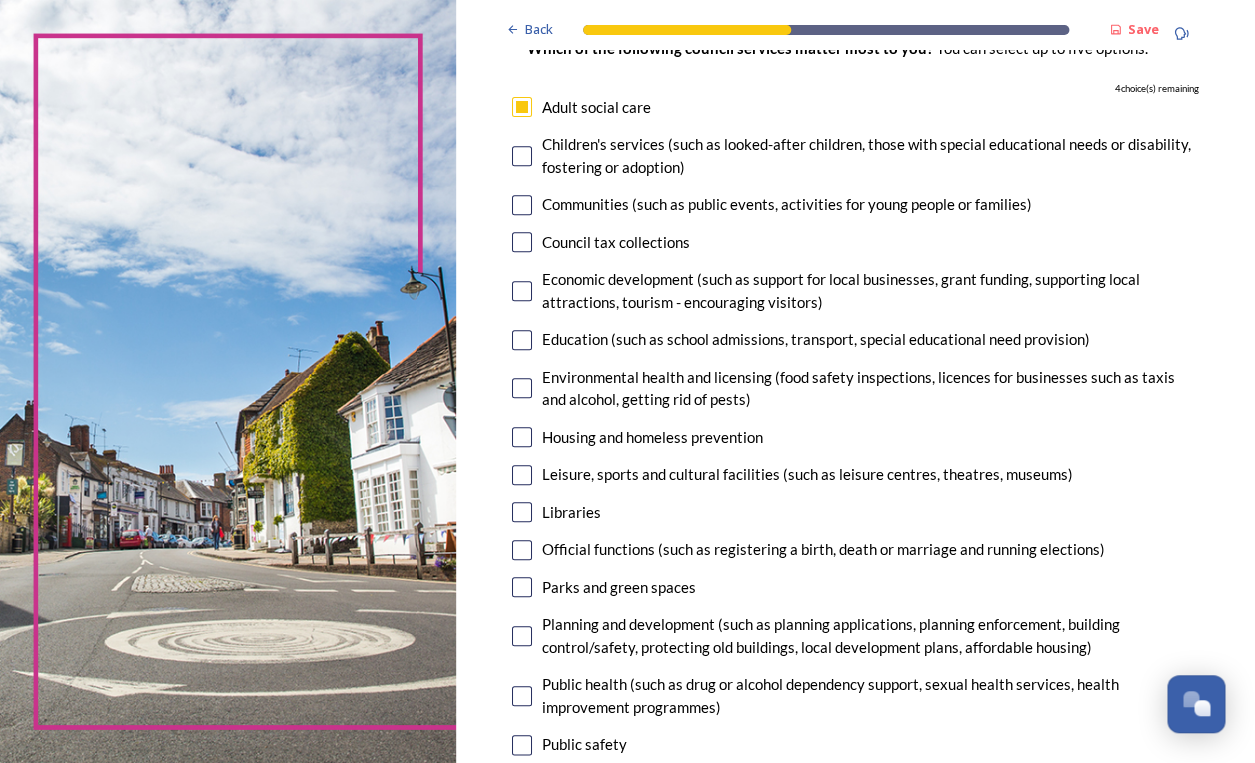 click at bounding box center [522, 156] 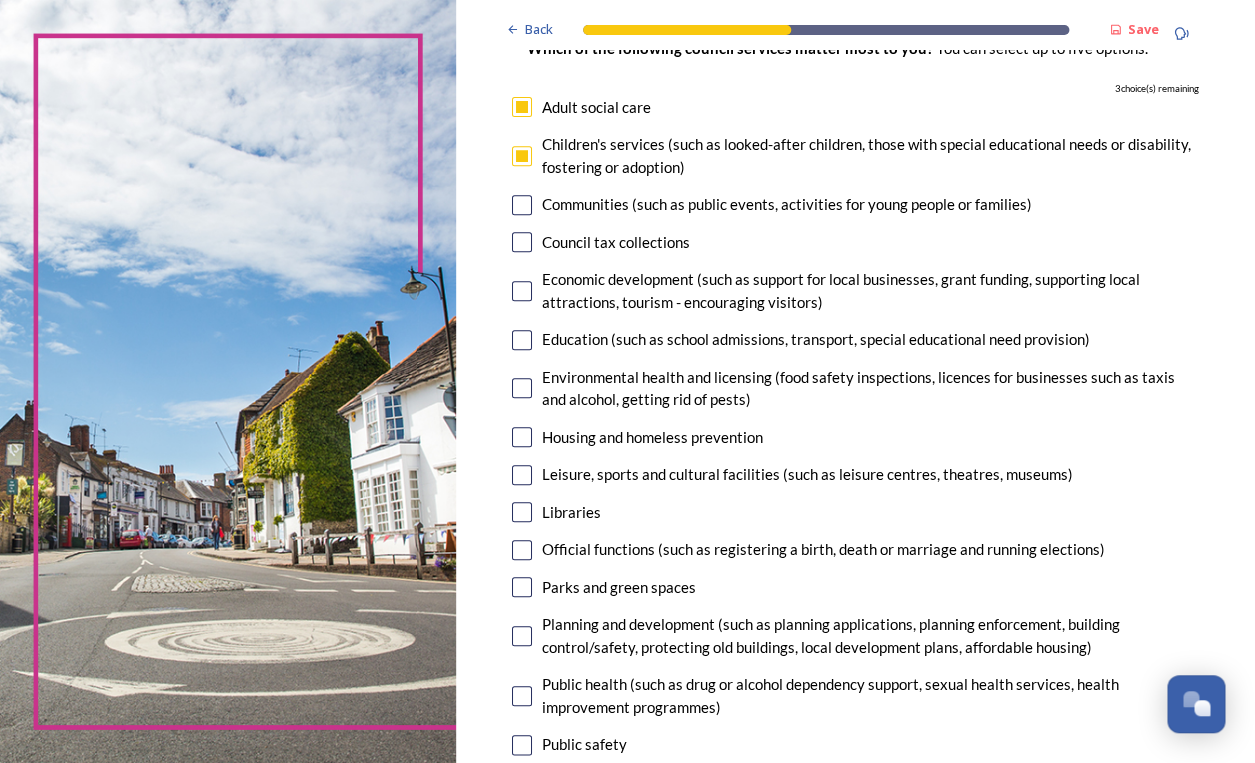 click at bounding box center (522, 205) 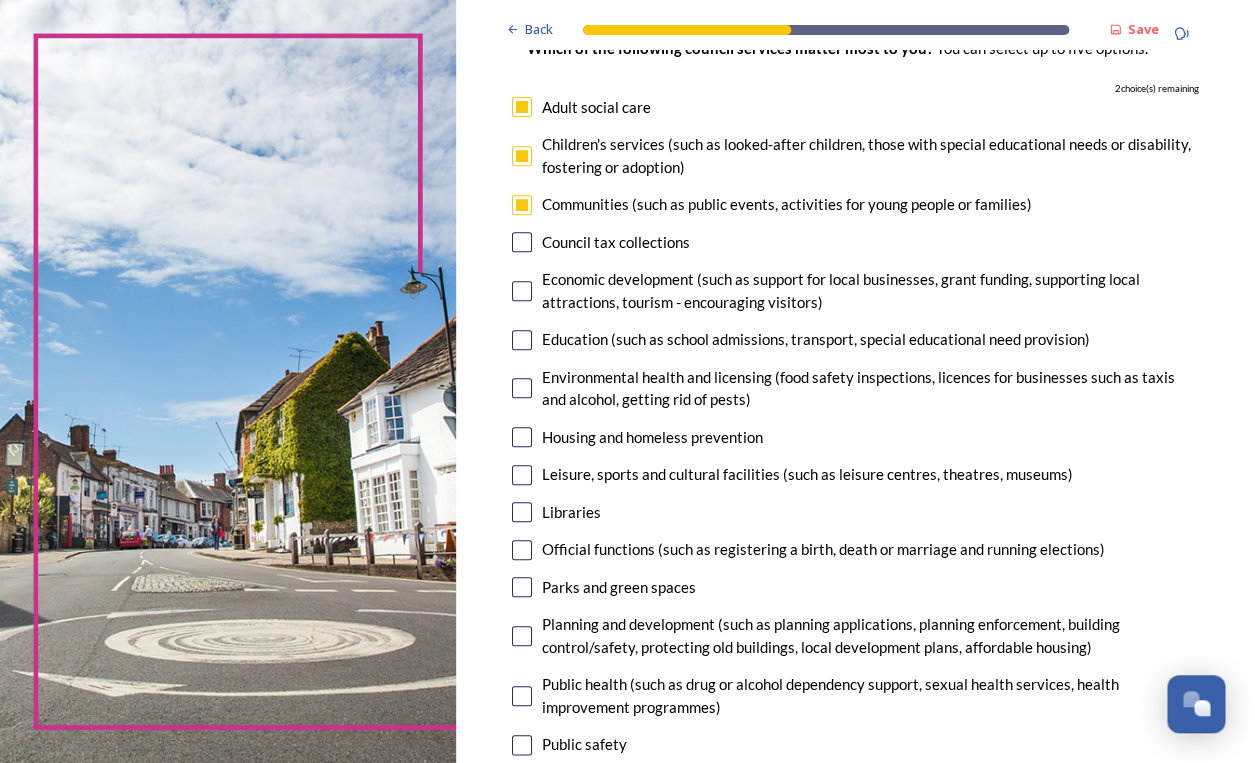 click at bounding box center [522, 291] 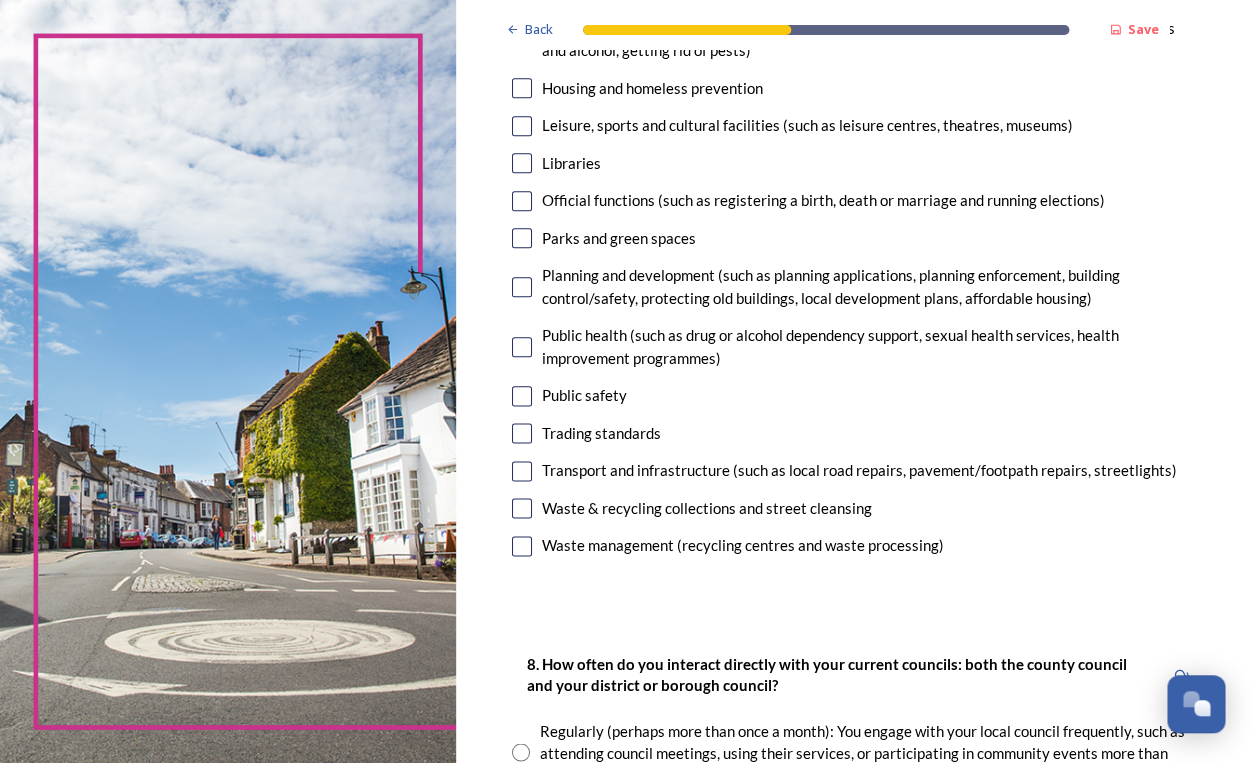 scroll, scrollTop: 537, scrollLeft: 0, axis: vertical 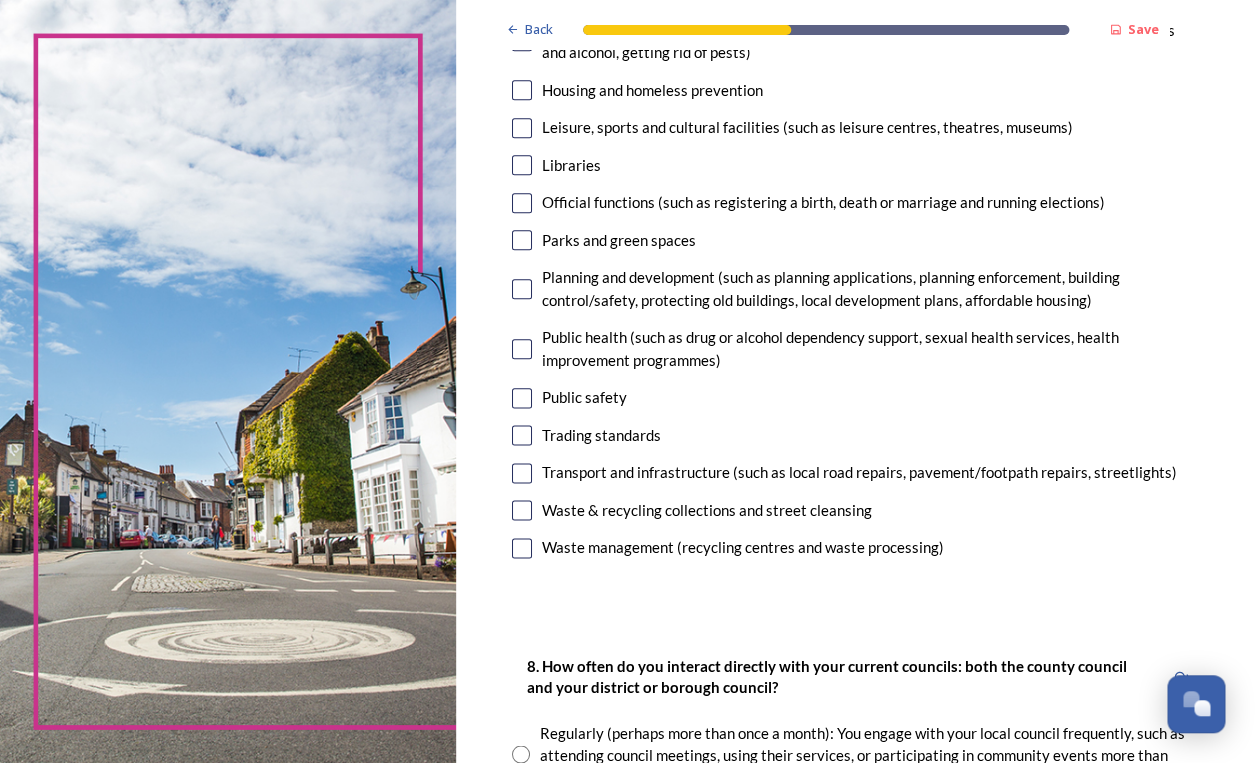 click at bounding box center [522, 510] 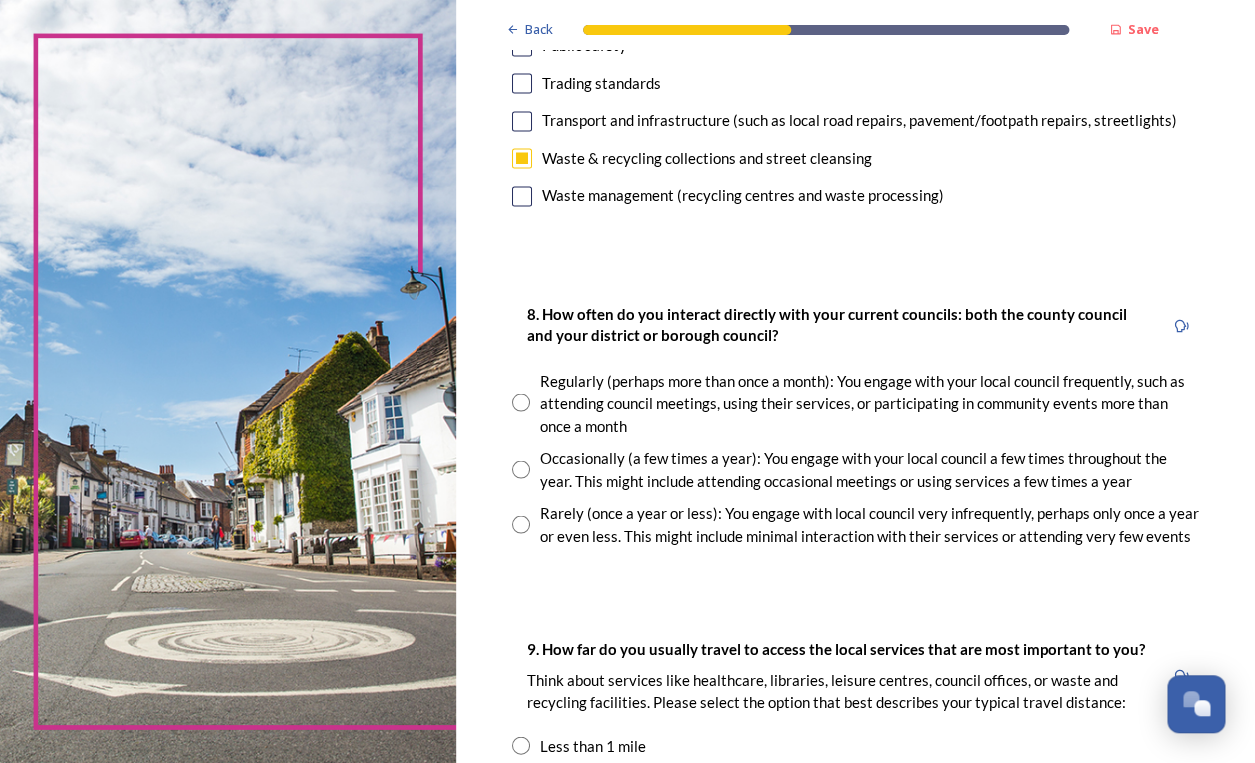 scroll, scrollTop: 903, scrollLeft: 0, axis: vertical 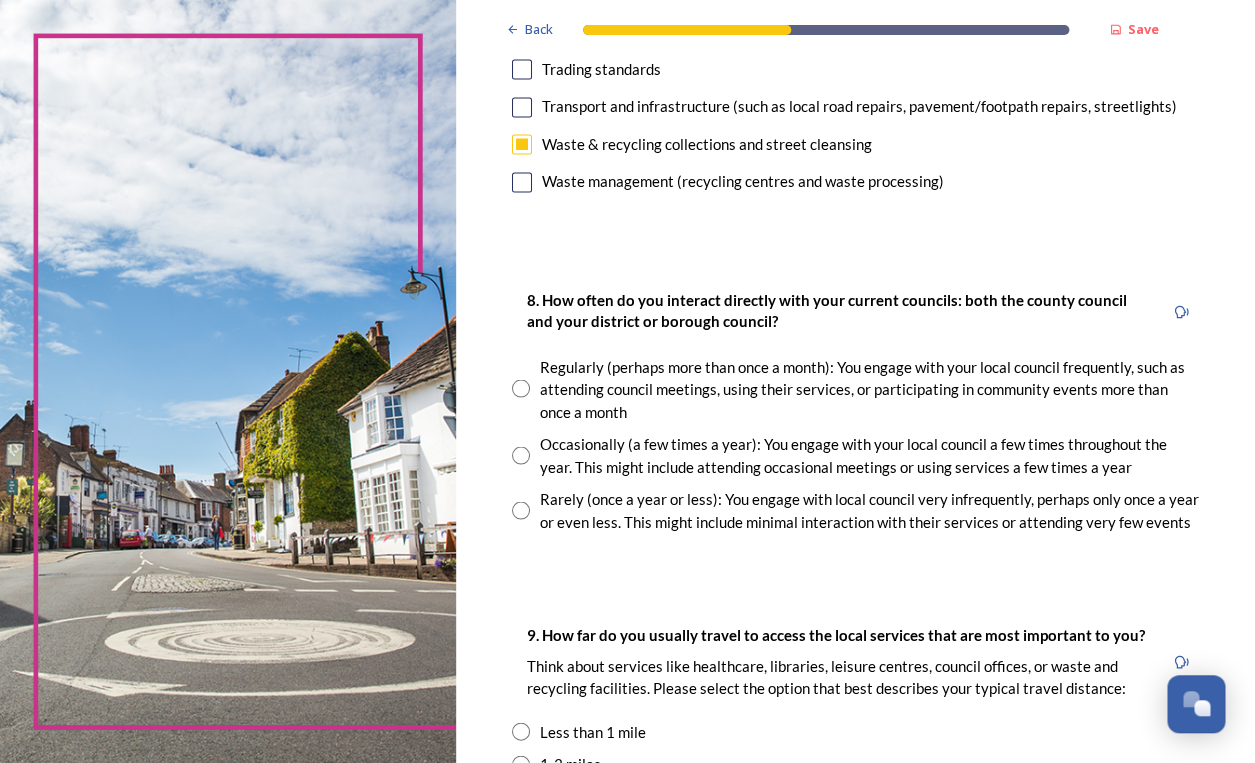 click at bounding box center (521, 388) 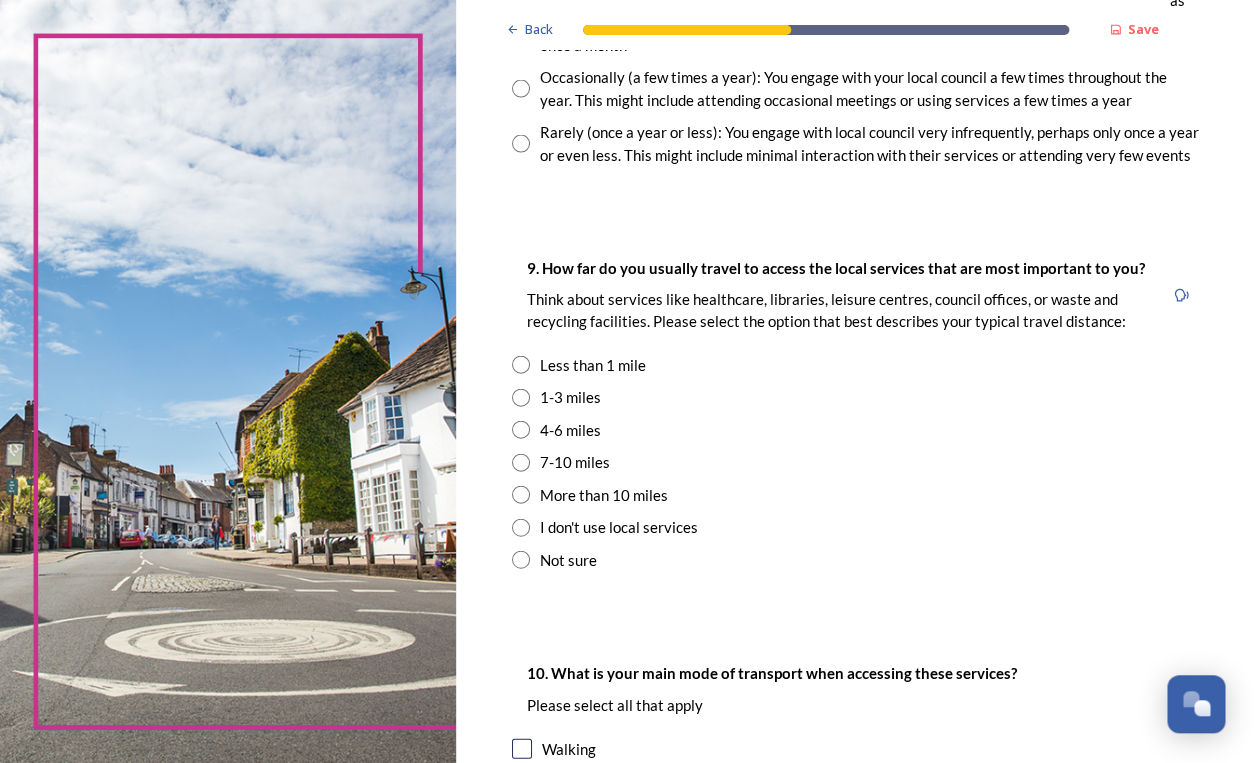 scroll, scrollTop: 1271, scrollLeft: 0, axis: vertical 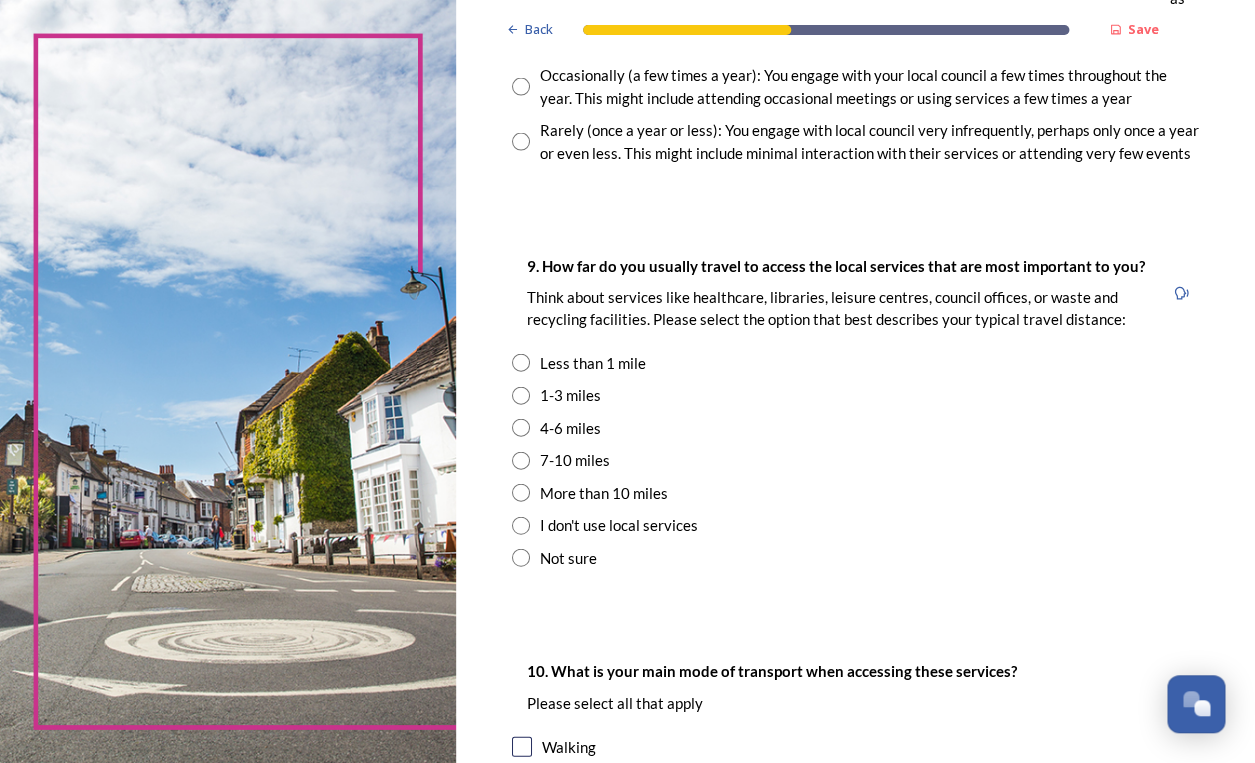 click at bounding box center (521, 363) 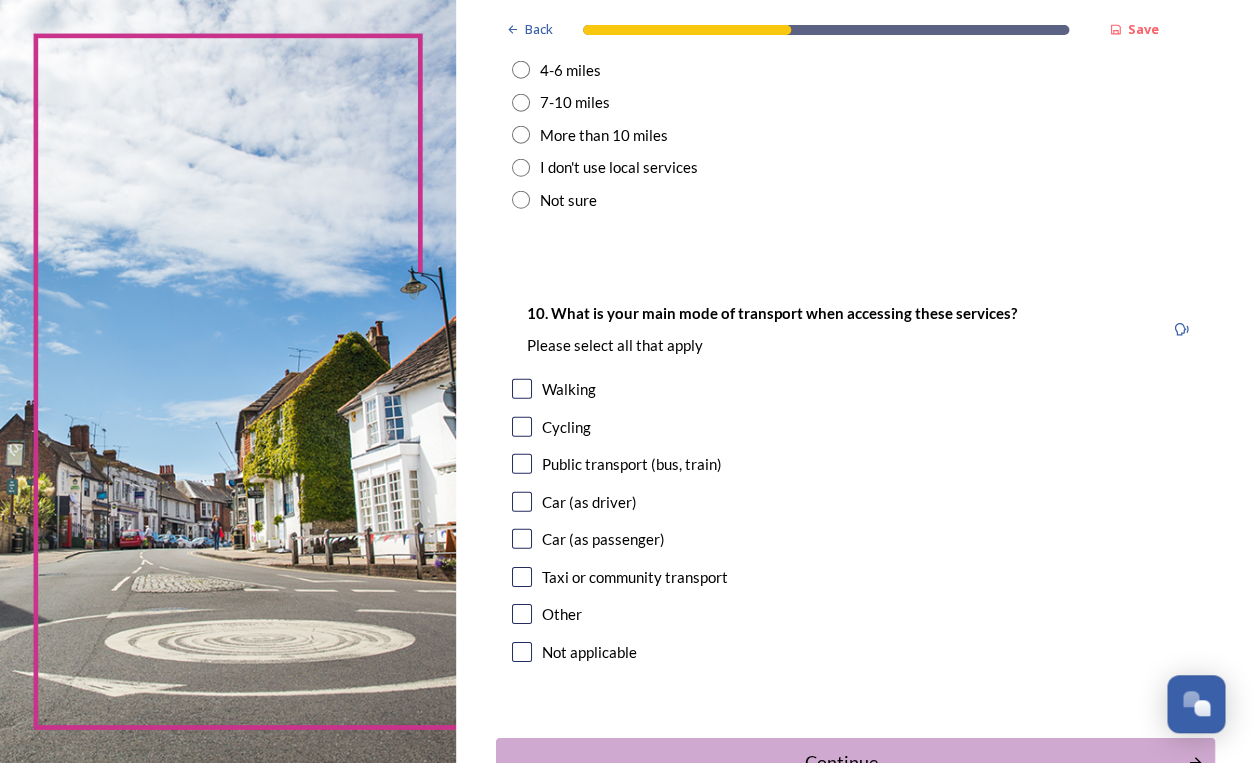 scroll, scrollTop: 1637, scrollLeft: 0, axis: vertical 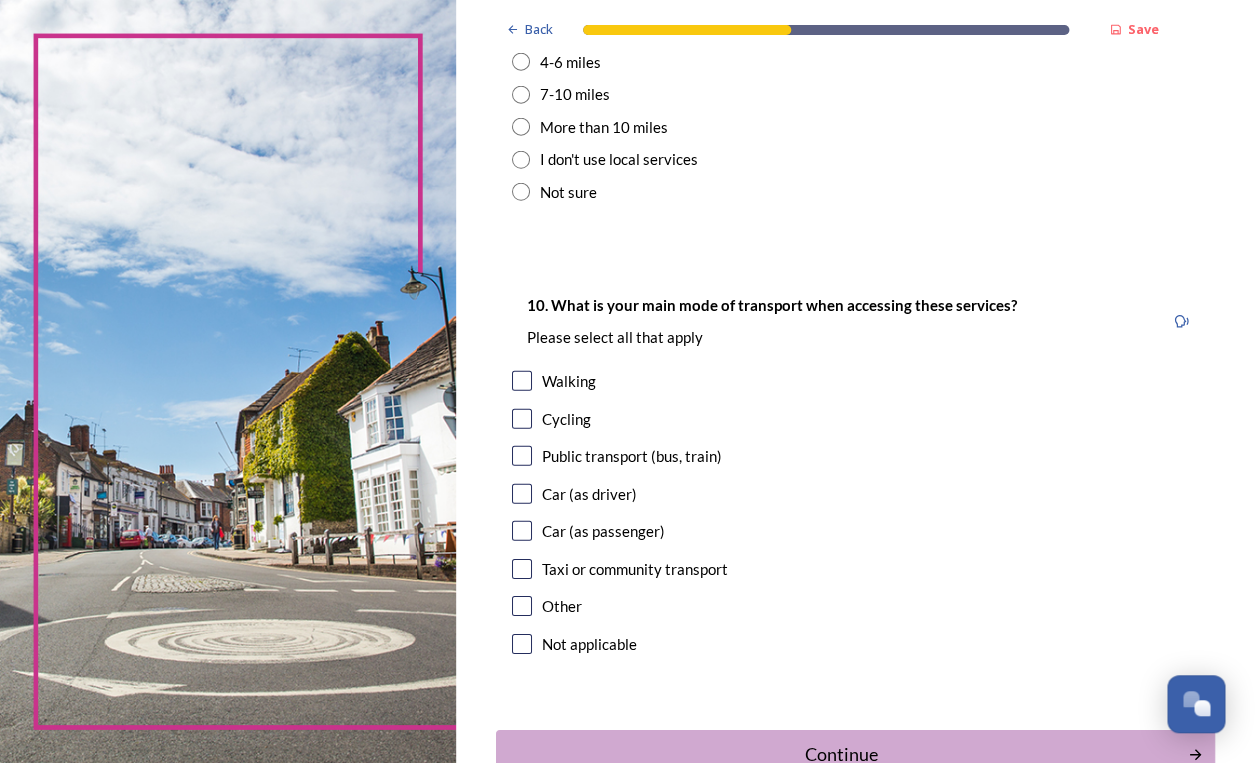 click at bounding box center [522, 419] 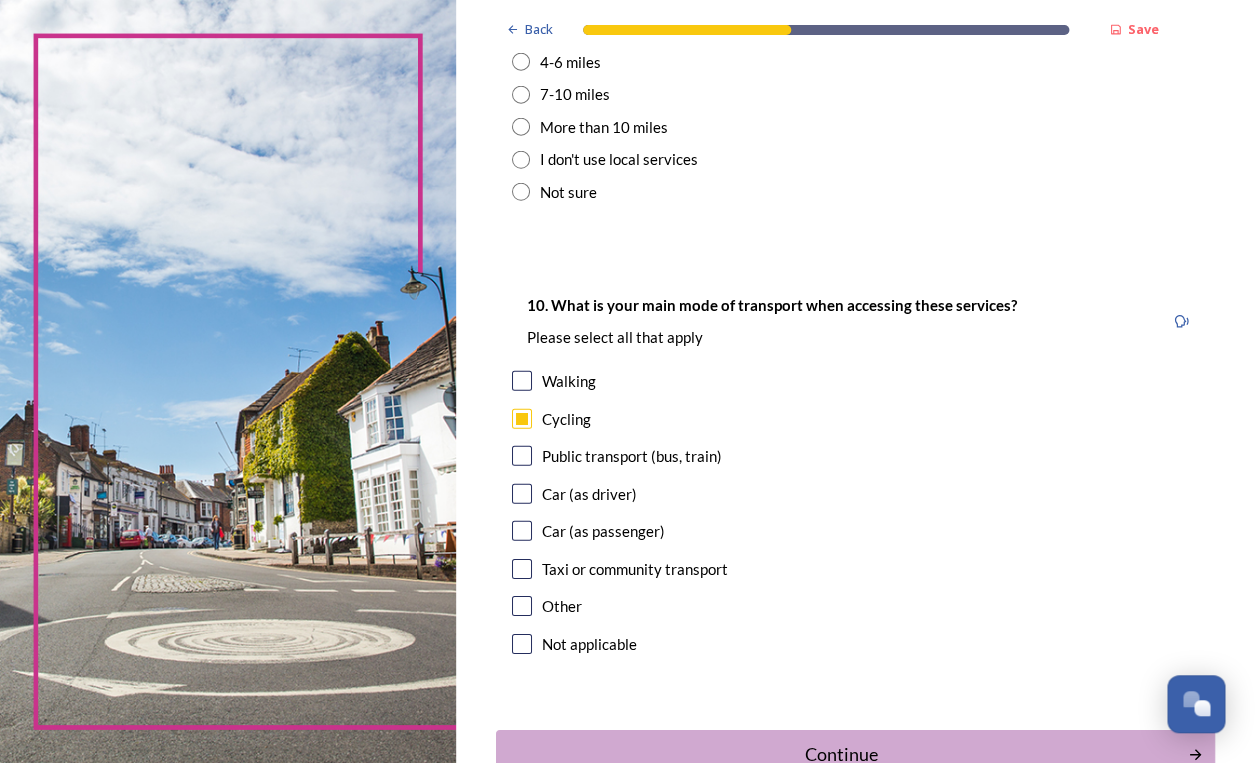 click at bounding box center (522, 381) 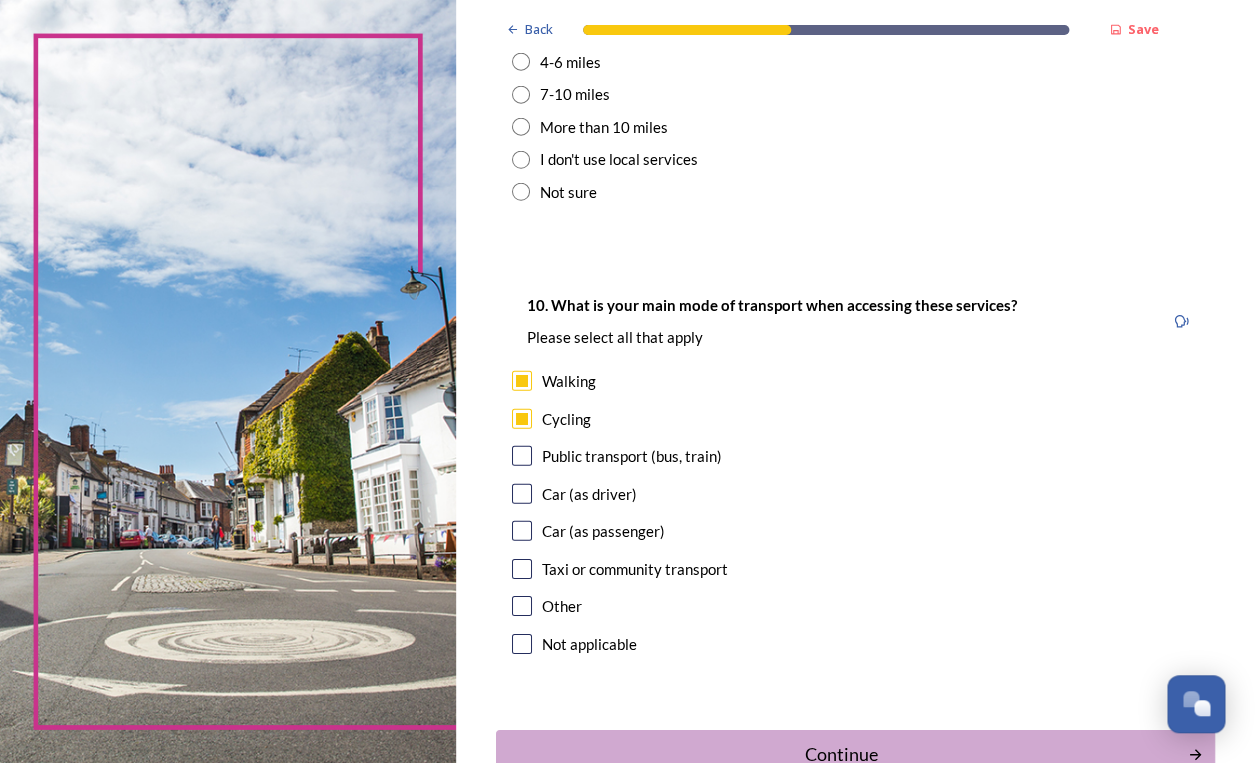 click at bounding box center [522, 494] 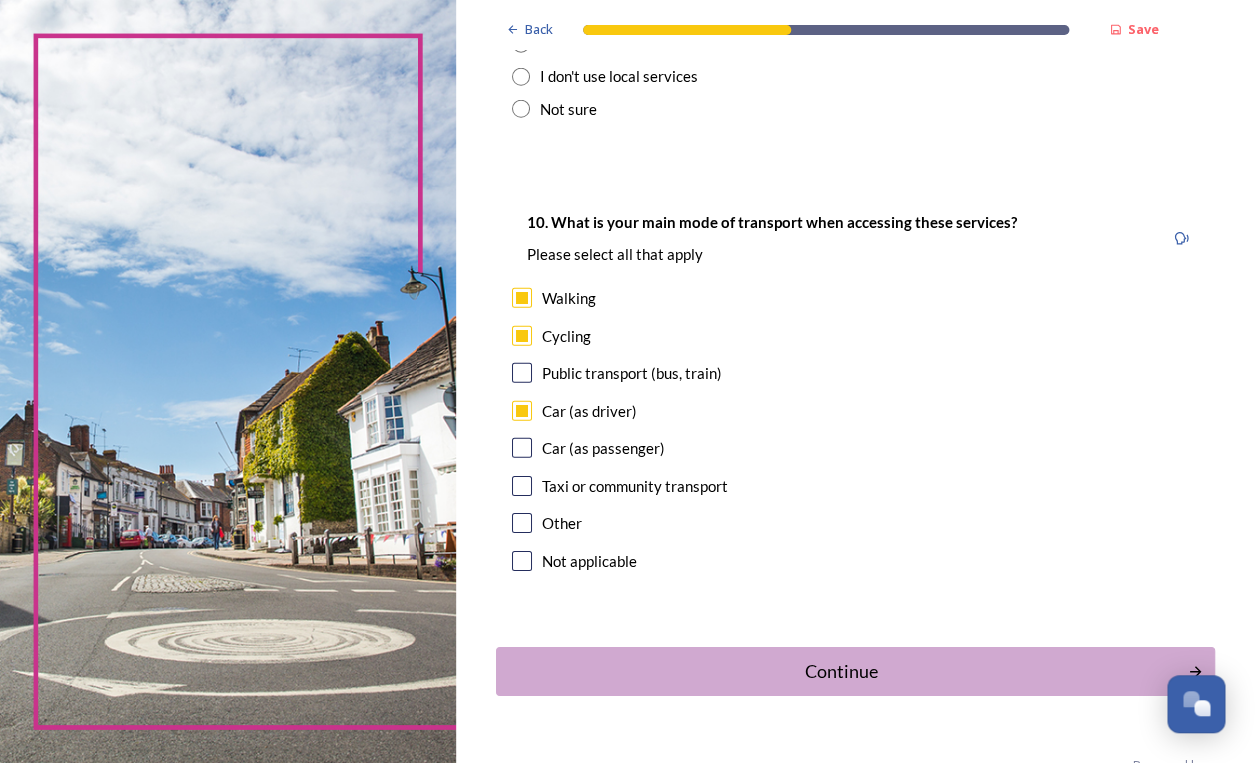 scroll, scrollTop: 1769, scrollLeft: 0, axis: vertical 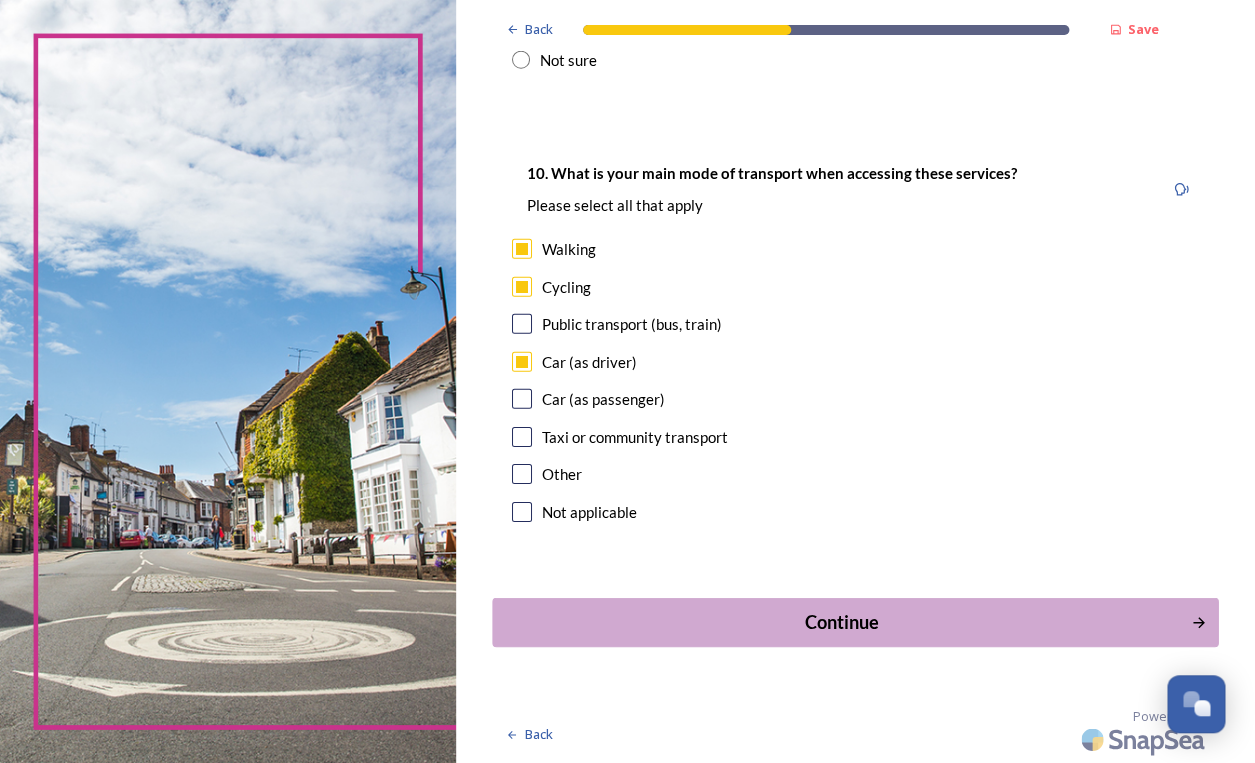 click on "Continue" at bounding box center [841, 622] 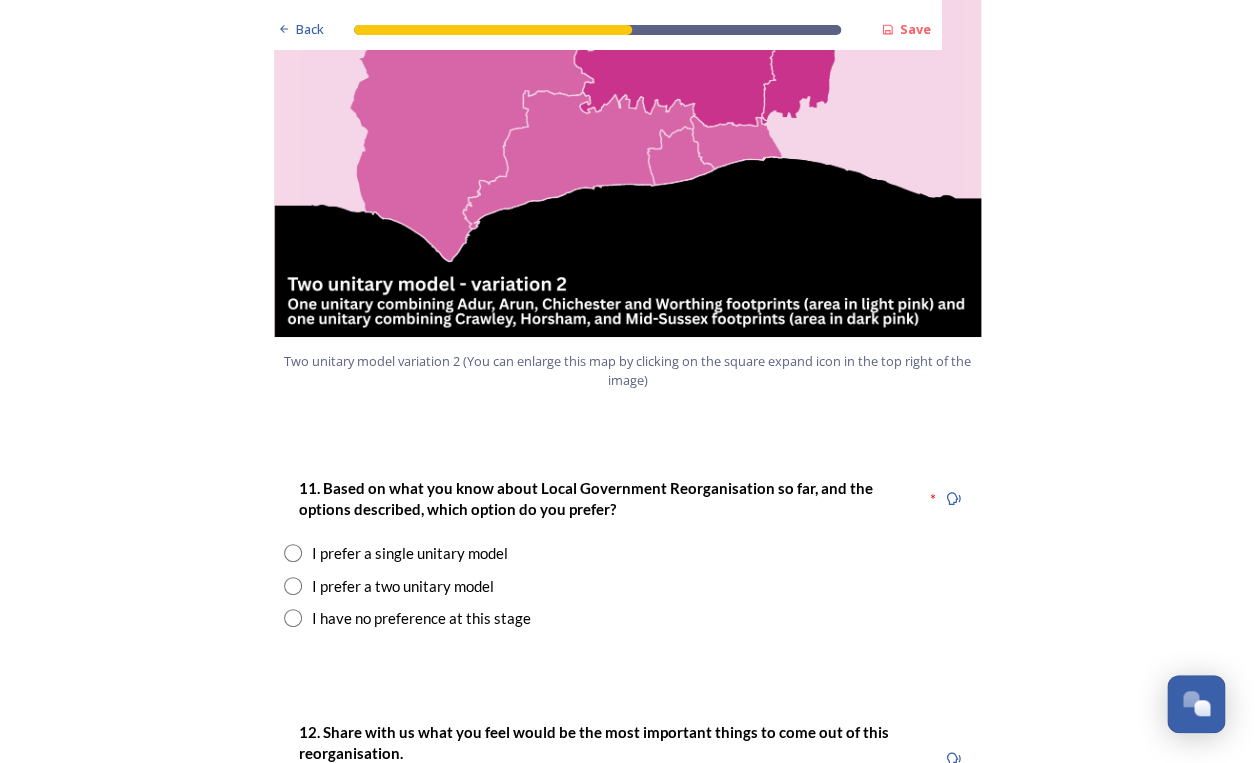 scroll, scrollTop: 2449, scrollLeft: 0, axis: vertical 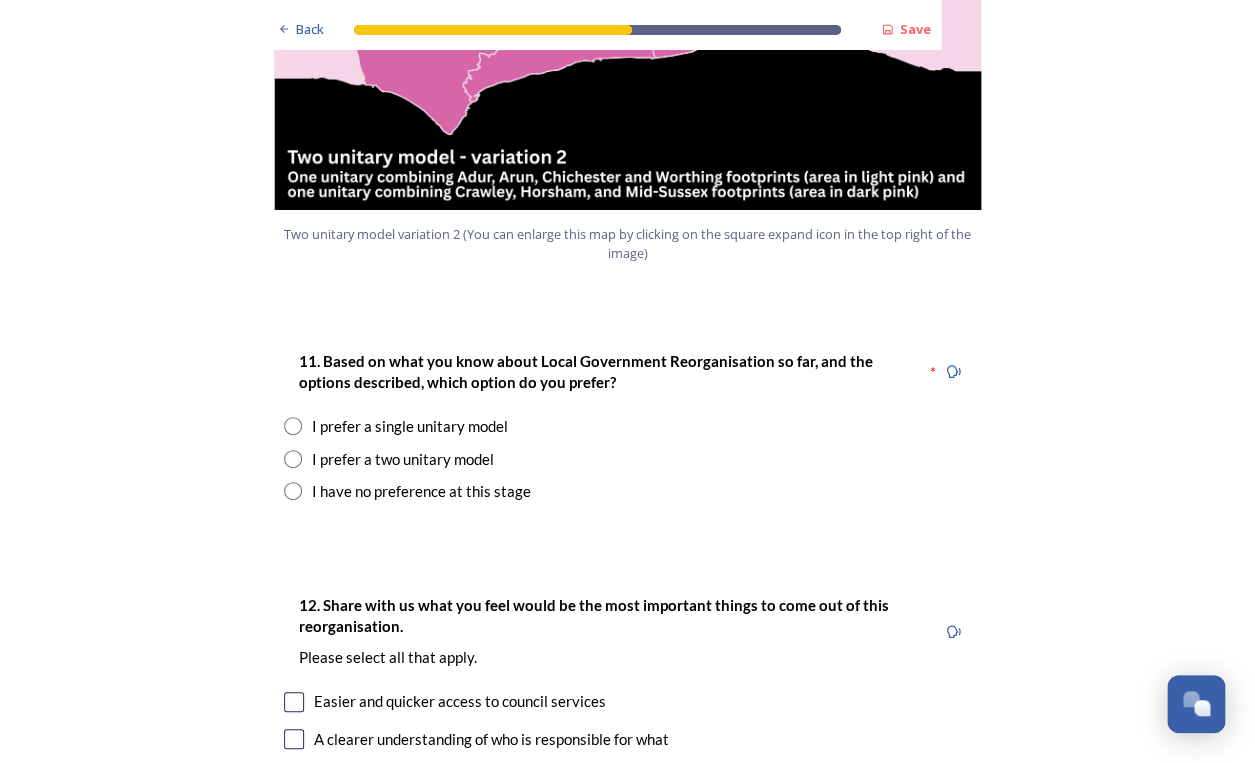 click at bounding box center (293, 459) 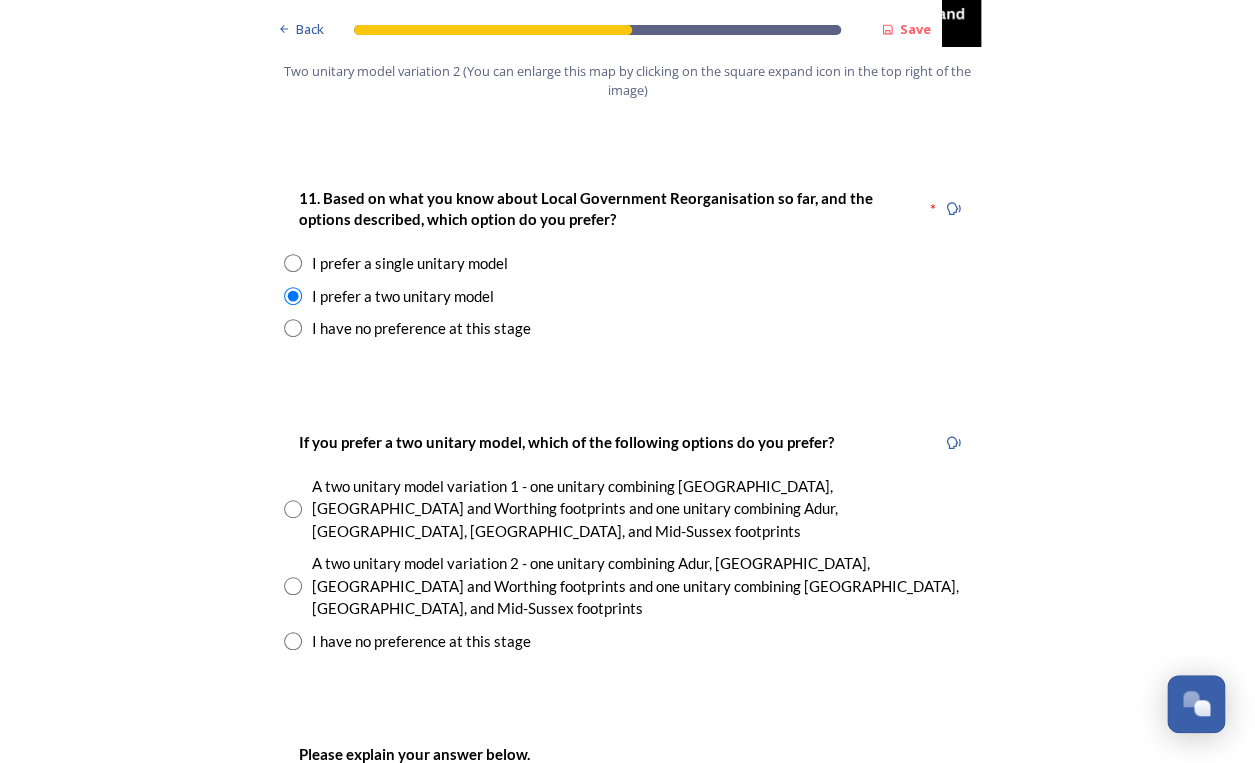 scroll, scrollTop: 2634, scrollLeft: 0, axis: vertical 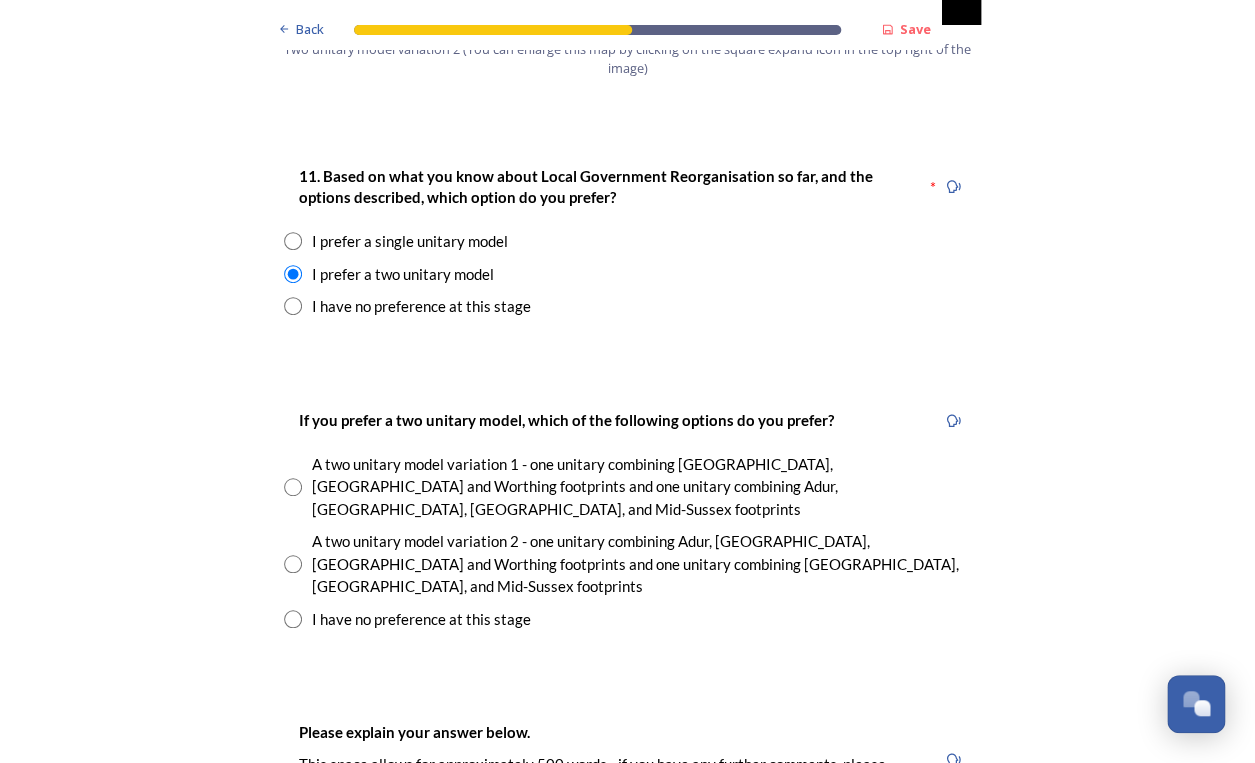 click at bounding box center [293, 564] 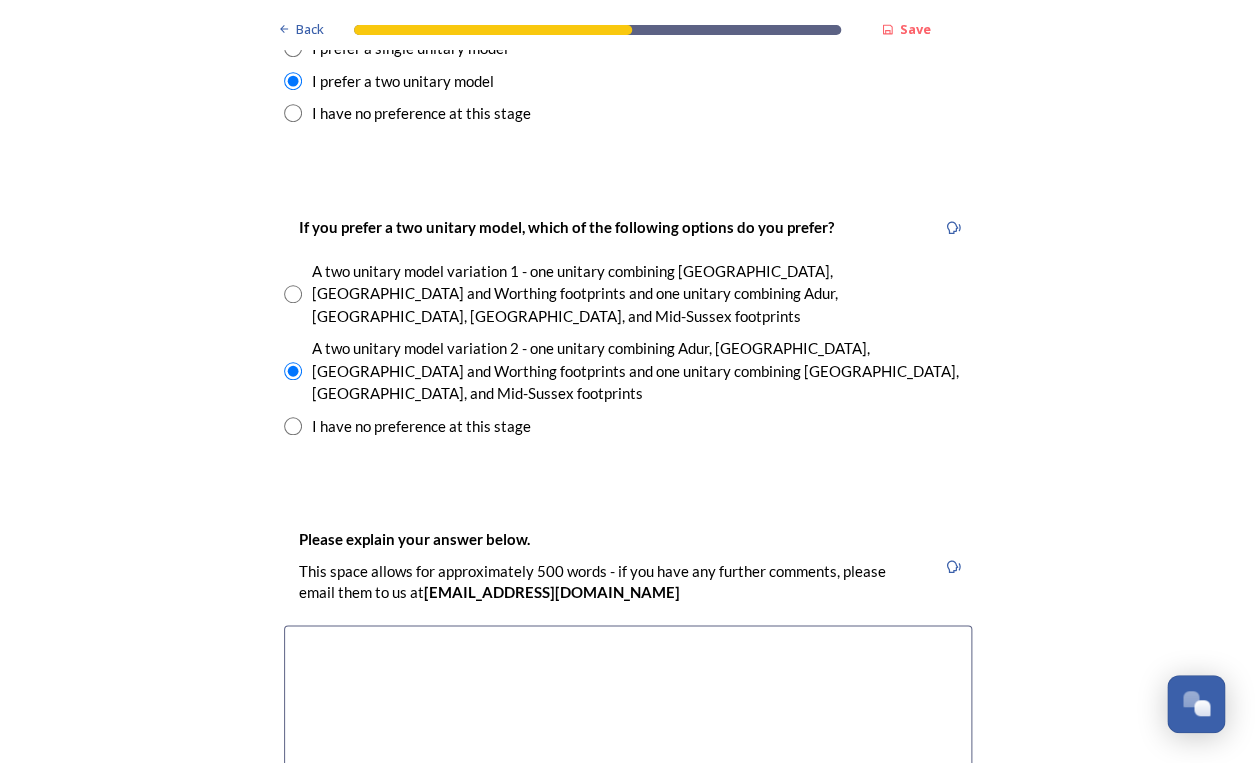 scroll, scrollTop: 2910, scrollLeft: 0, axis: vertical 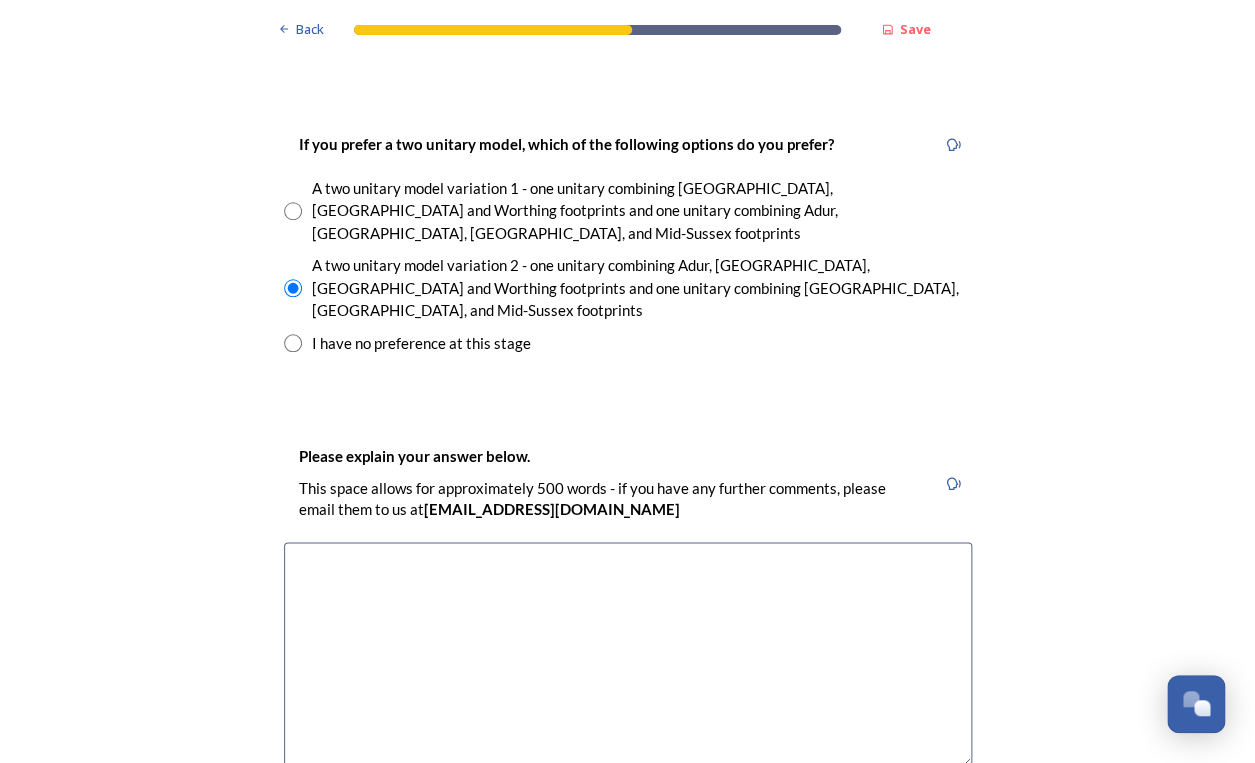 click at bounding box center [628, 654] 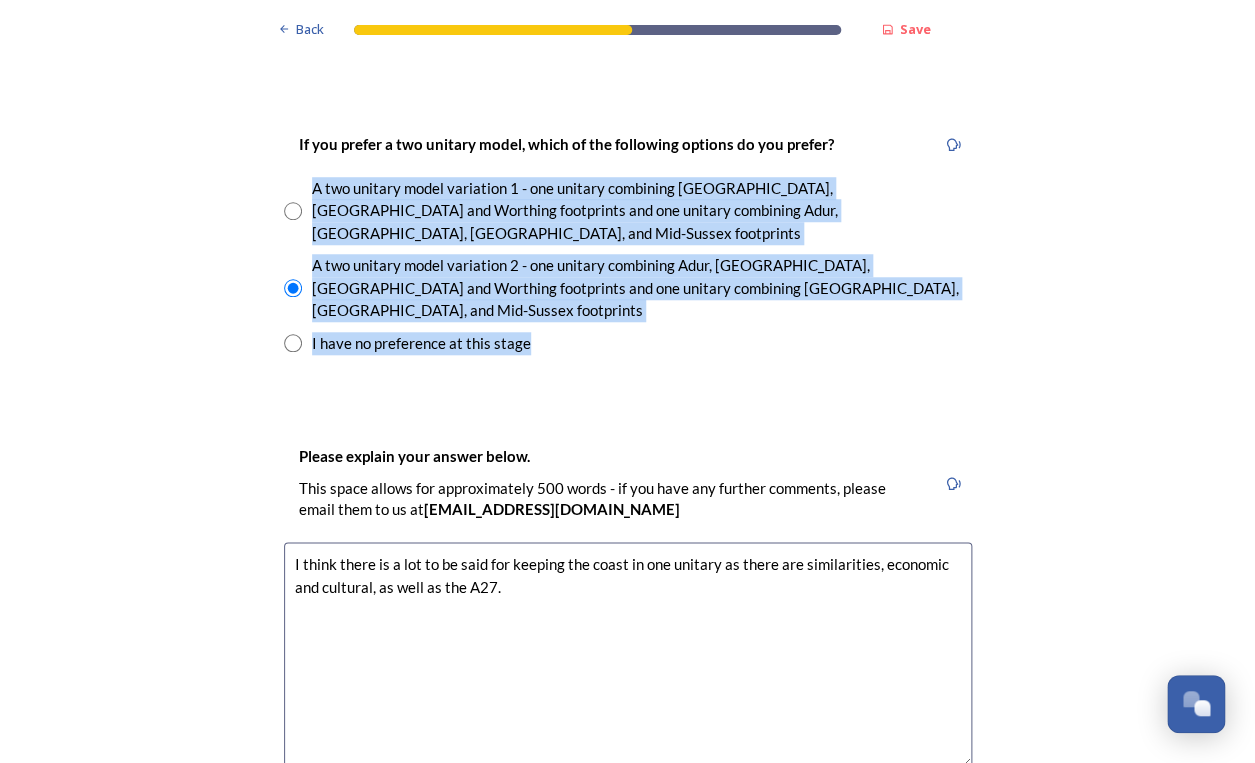 drag, startPoint x: 685, startPoint y: 236, endPoint x: 301, endPoint y: 135, distance: 397.06046 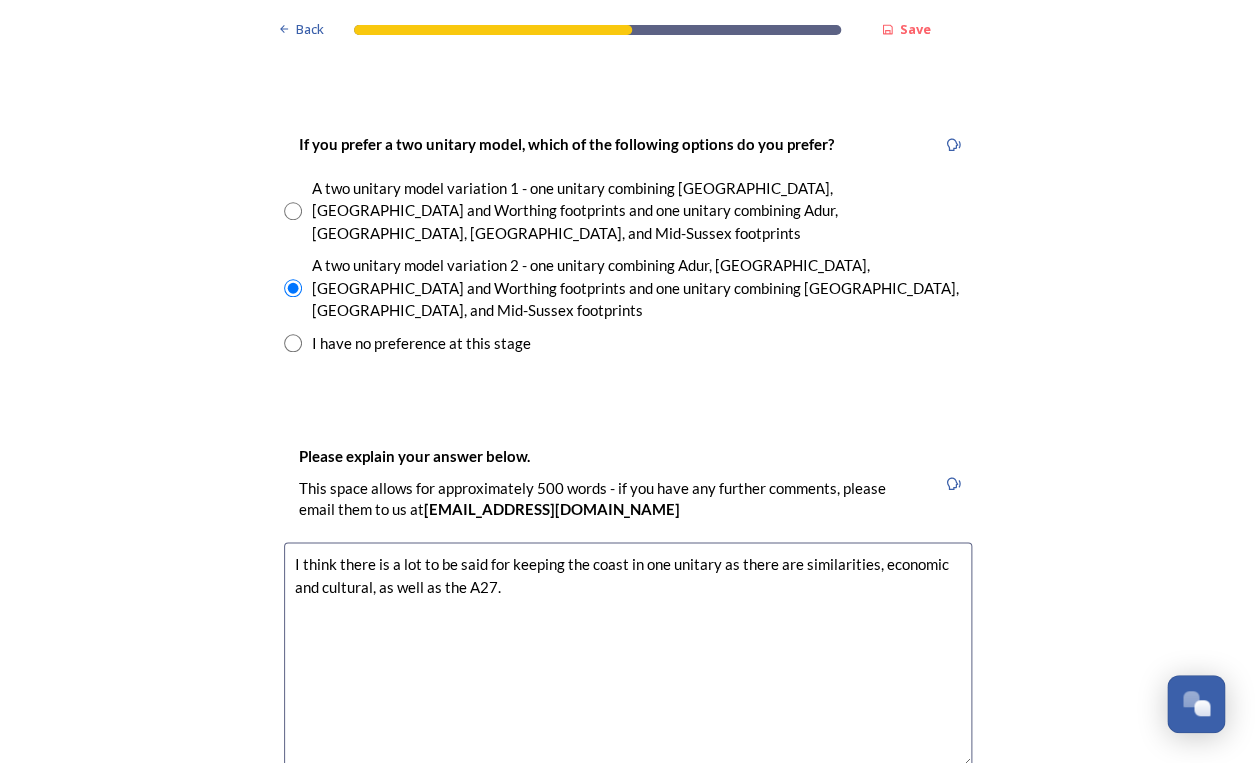 drag, startPoint x: 512, startPoint y: 487, endPoint x: 265, endPoint y: 451, distance: 249.6097 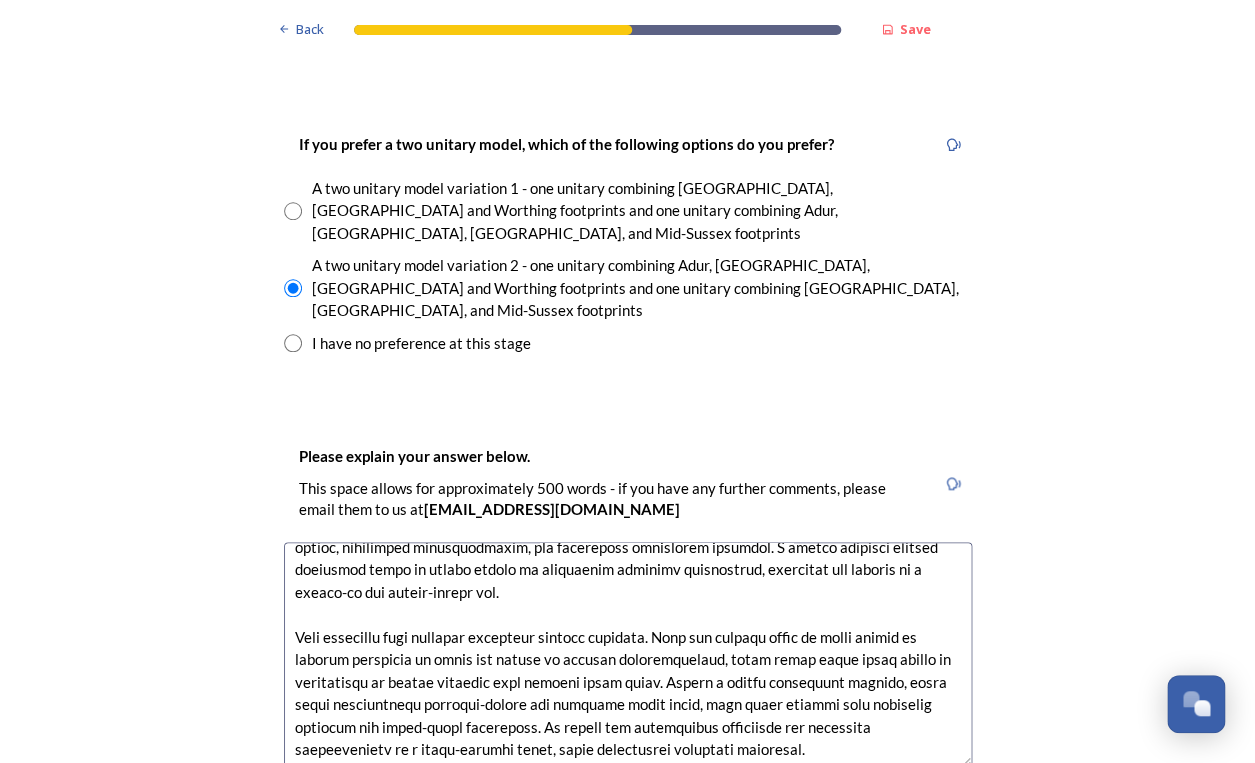 scroll, scrollTop: 0, scrollLeft: 0, axis: both 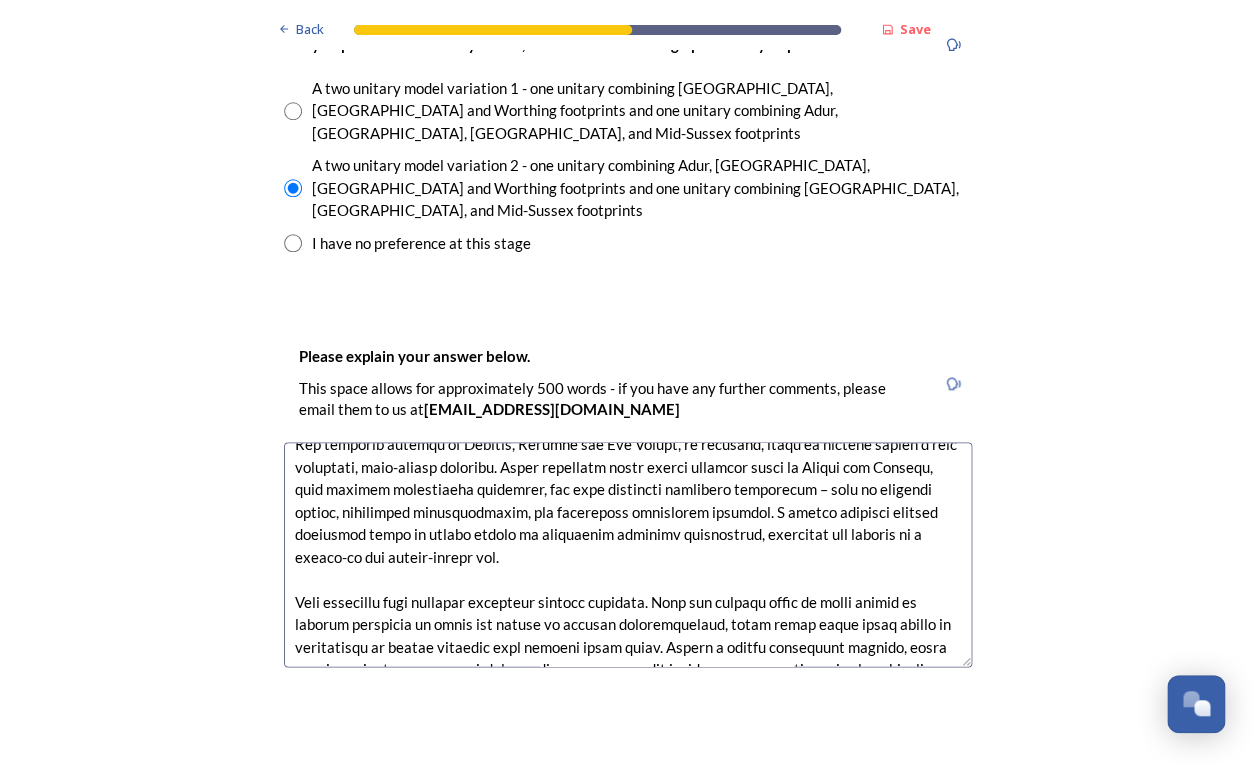 click at bounding box center (628, 554) 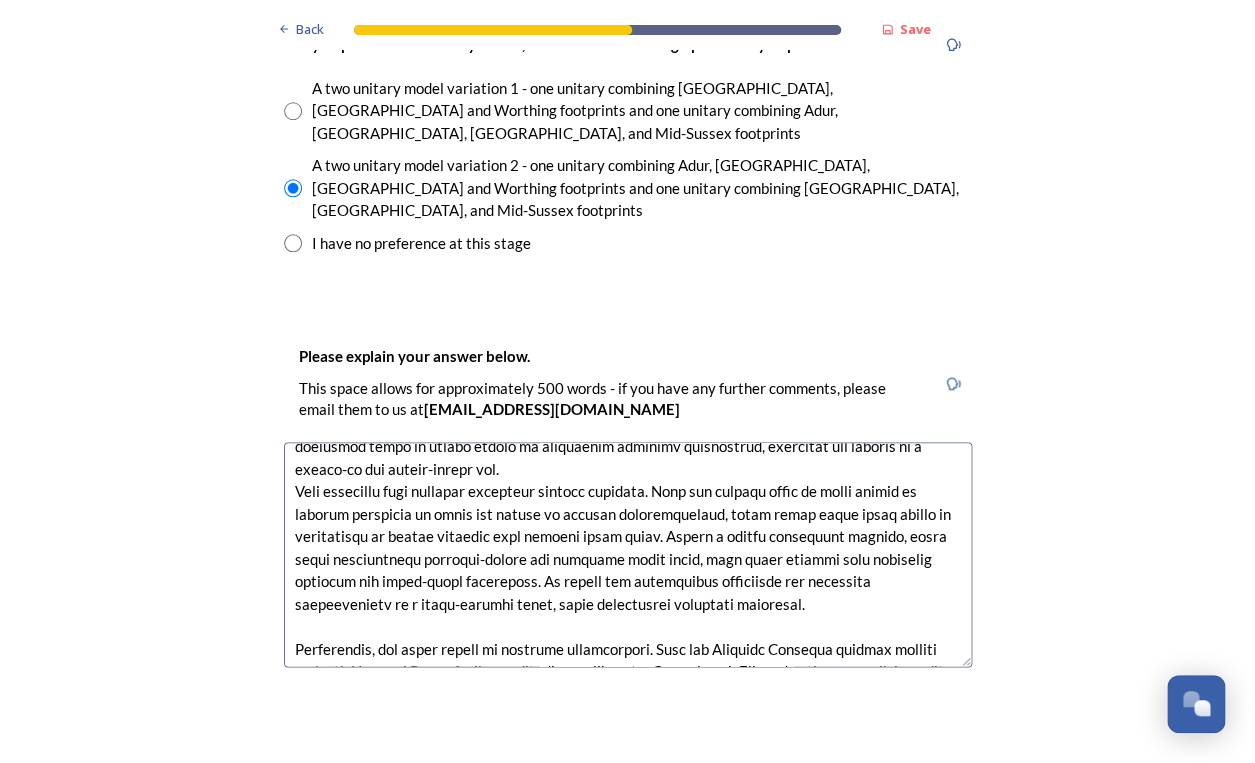 scroll, scrollTop: 298, scrollLeft: 0, axis: vertical 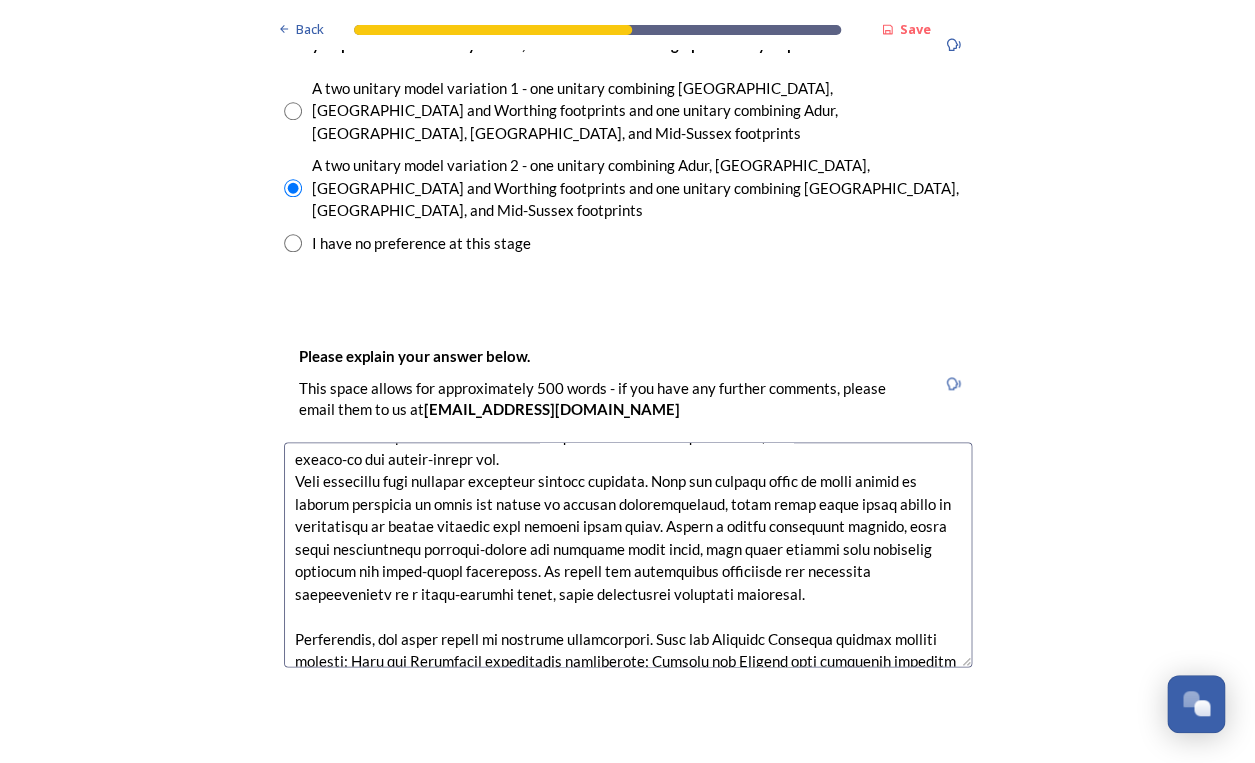 click at bounding box center (628, 554) 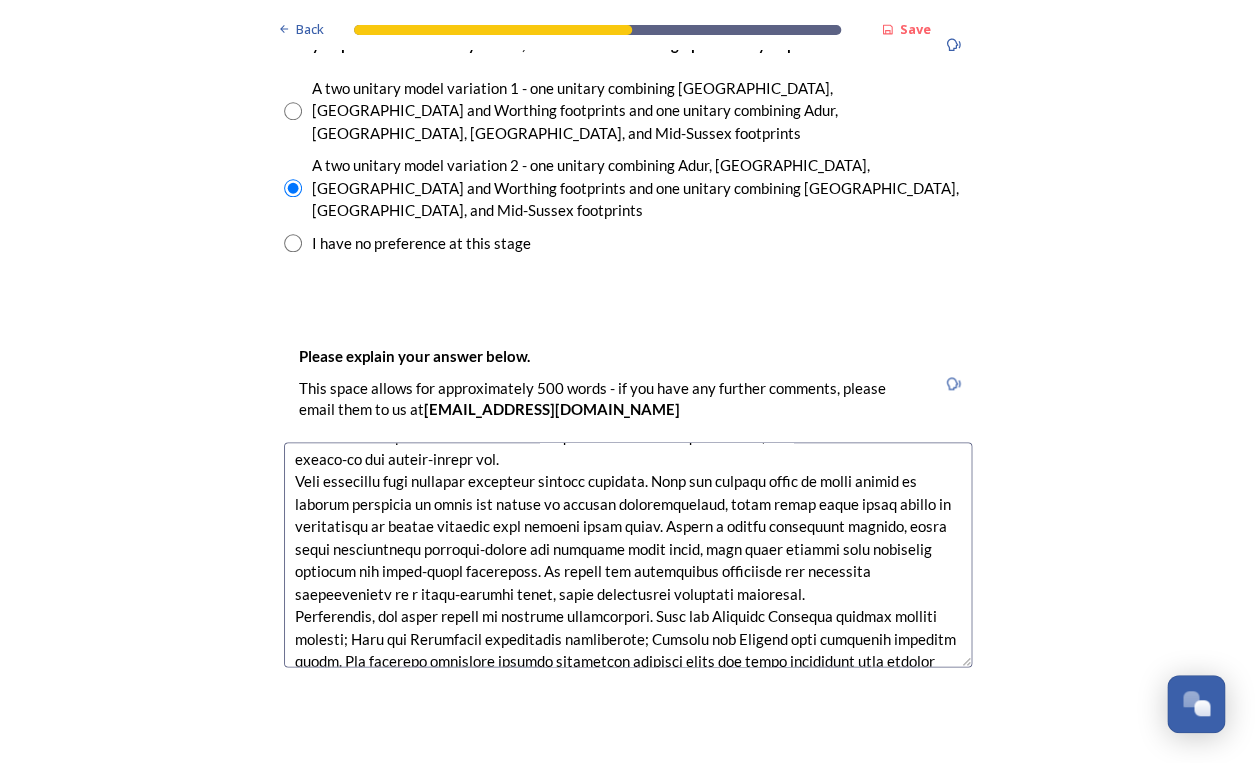 scroll, scrollTop: 315, scrollLeft: 0, axis: vertical 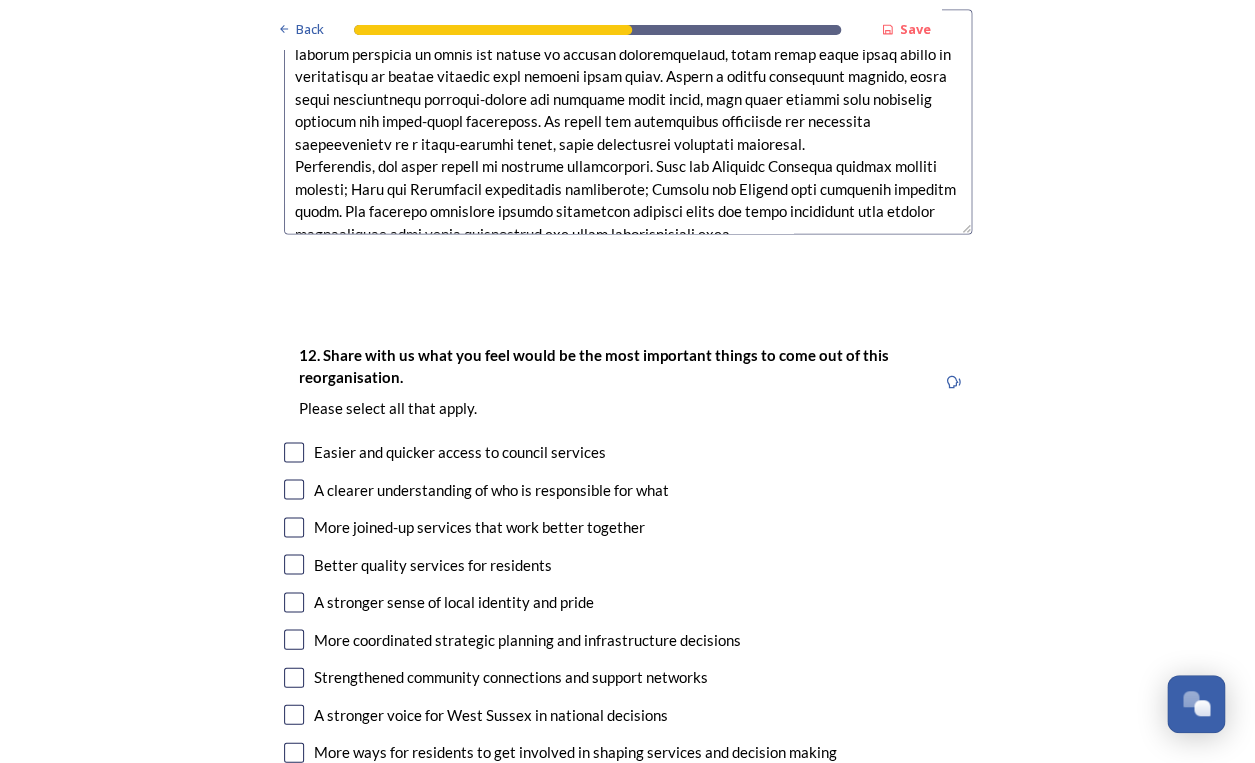 type on "Firstly, the model recognises the strong functional and geographic distinctions between the coastal and northern parts of the county. Adur, Arun, Chichester and Worthing share a coherent coastal economy with similar regeneration, housing, infrastructure and environmental challenges. These areas face high levels of deprivation in specific communities, coastal erosion risks, and the need for improved connectivity and skills. A single coastal unitary would allow focused investment and planning for these shared challenges, while respecting existing community ties and travel-to-work patterns.
The northern unitary of Crawley, Horsham and Mid Sussex, by contrast, would be centred around a more urbanised, high-growth corridor. These districts share strong economic links to London and Gatwick, face intense development pressures, and have different strategic priorities – such as managing growth, delivering infrastructure, and supporting innovation clusters. A single northern unitary authority would be better placed..." 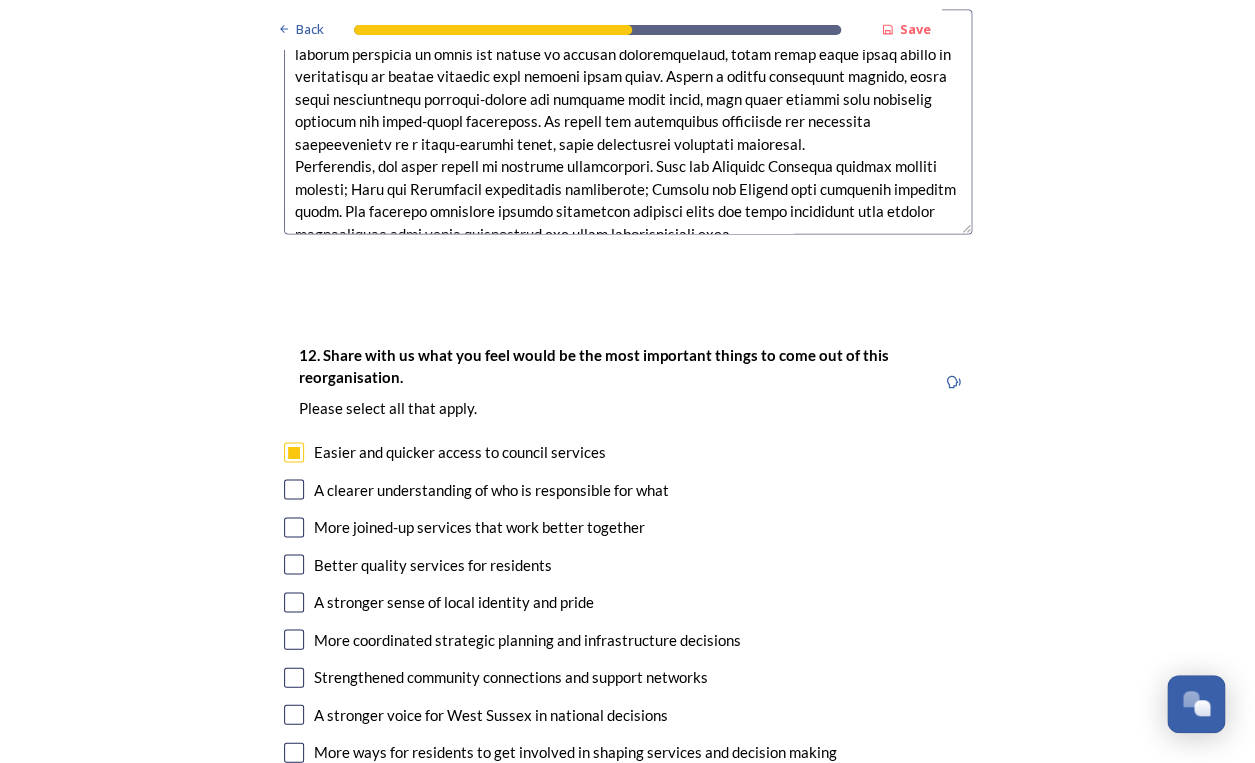 click at bounding box center (294, 527) 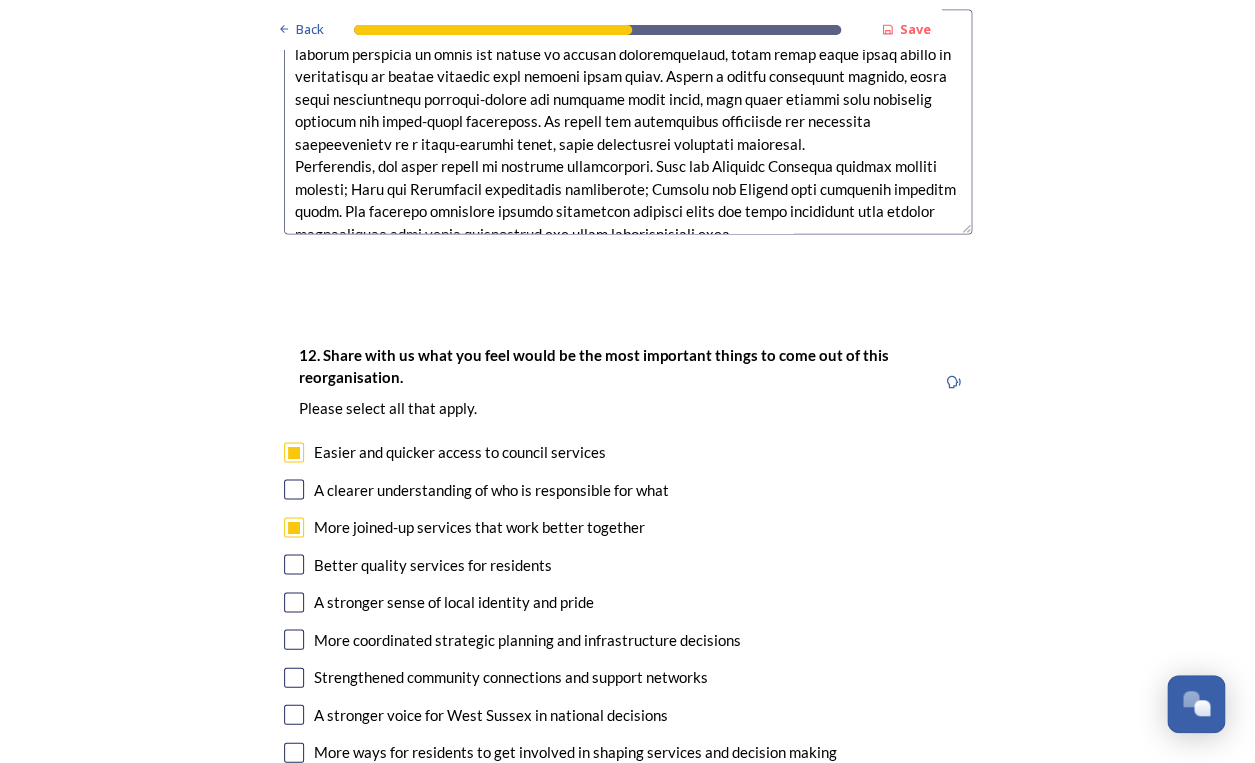 click at bounding box center (294, 639) 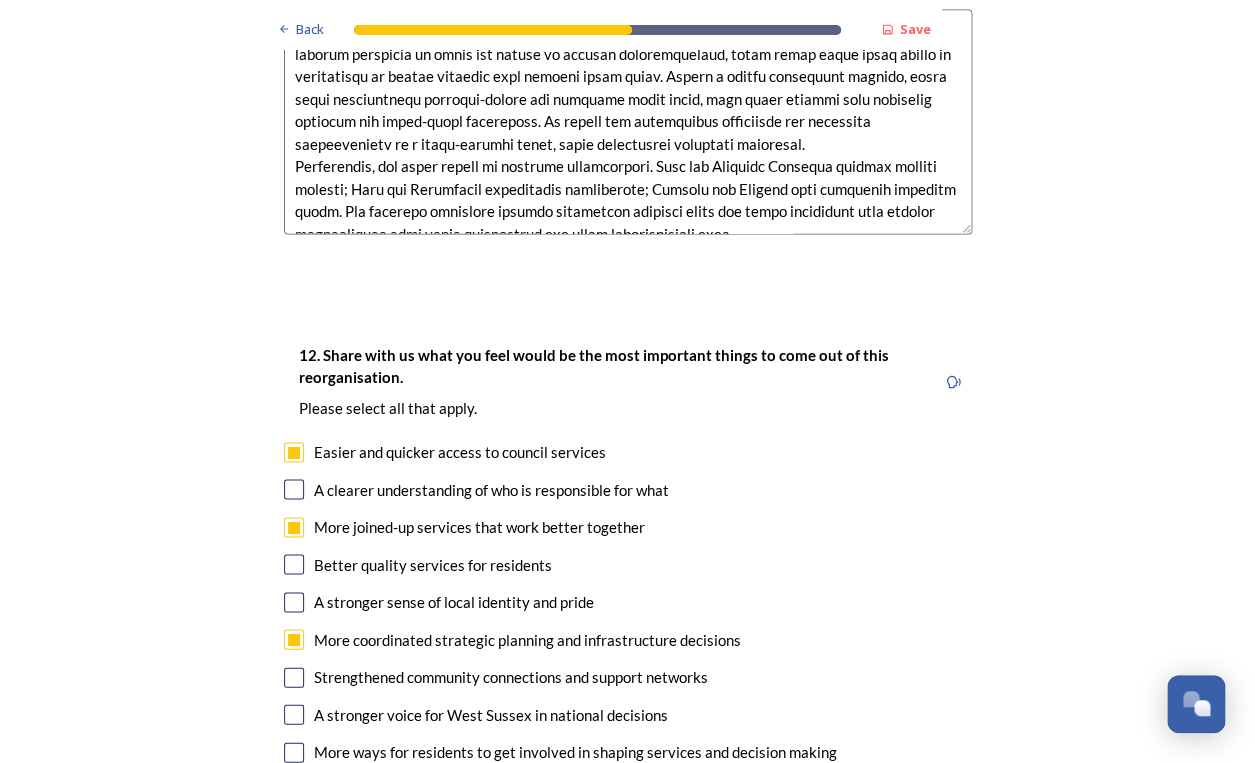 click at bounding box center (294, 677) 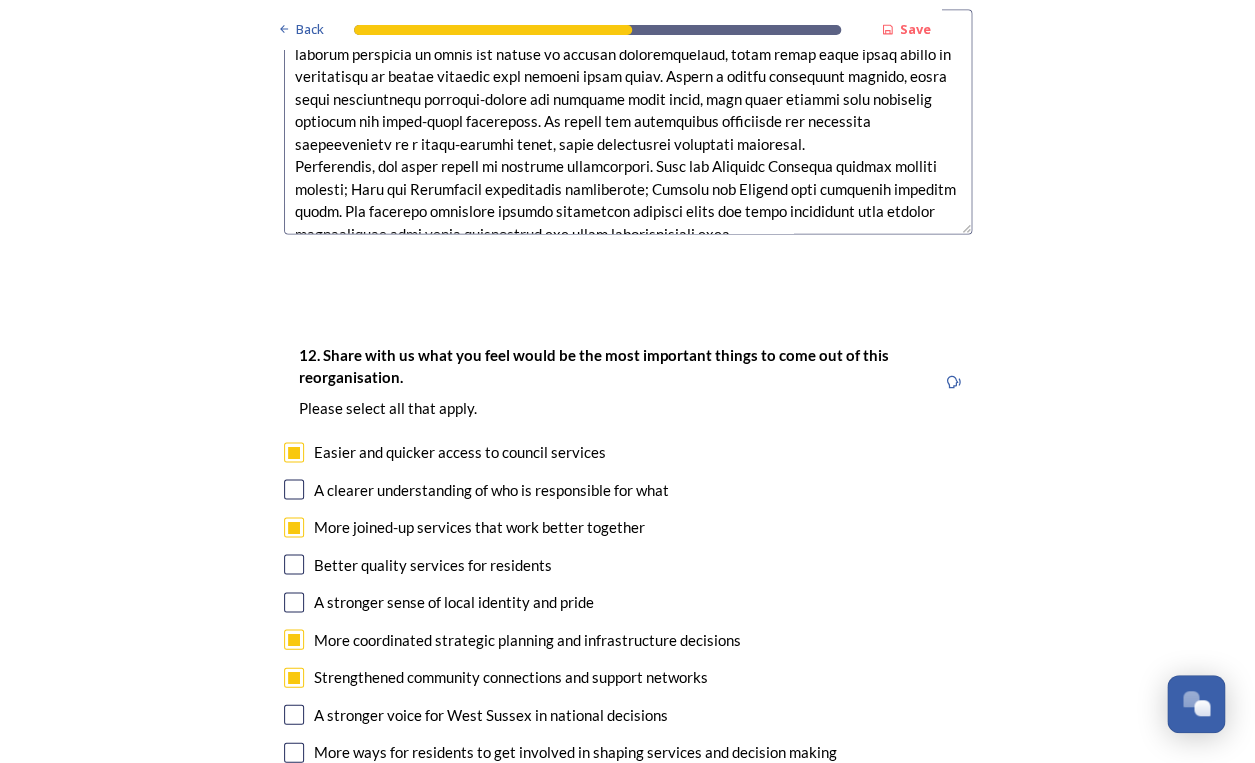 click at bounding box center (294, 714) 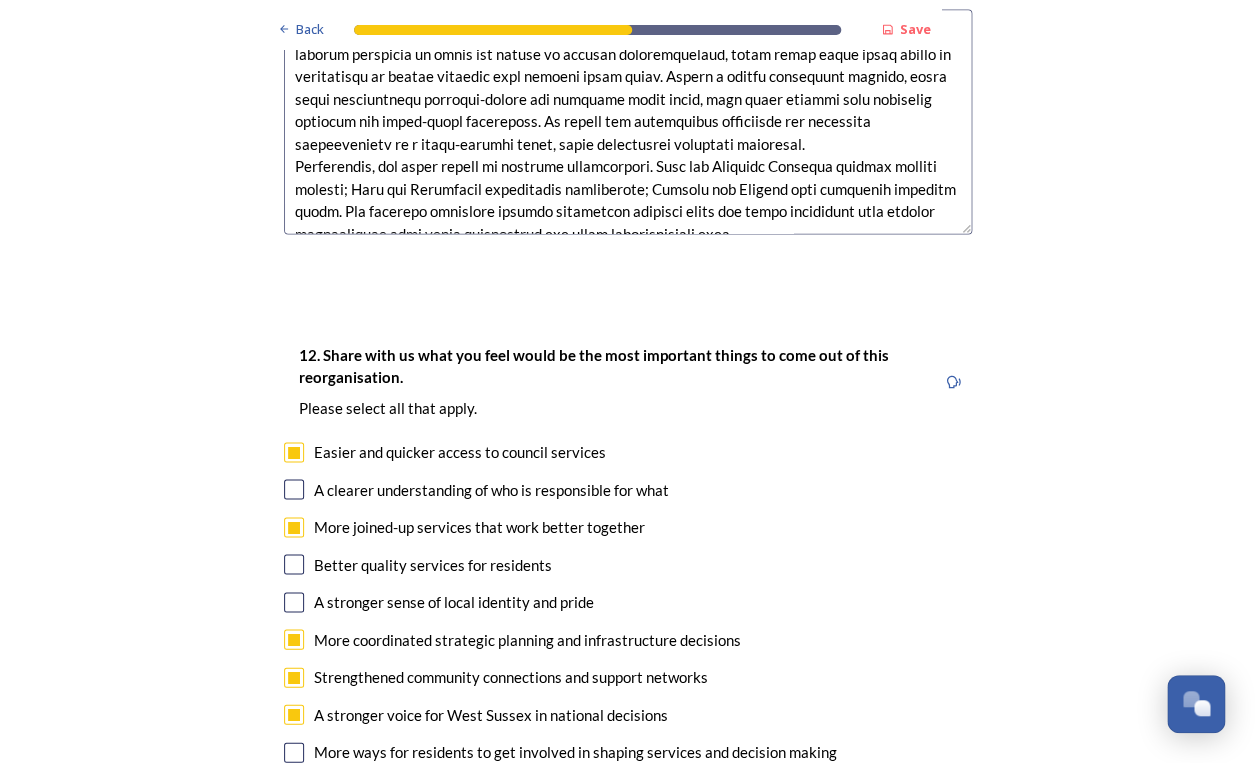 click at bounding box center [294, 752] 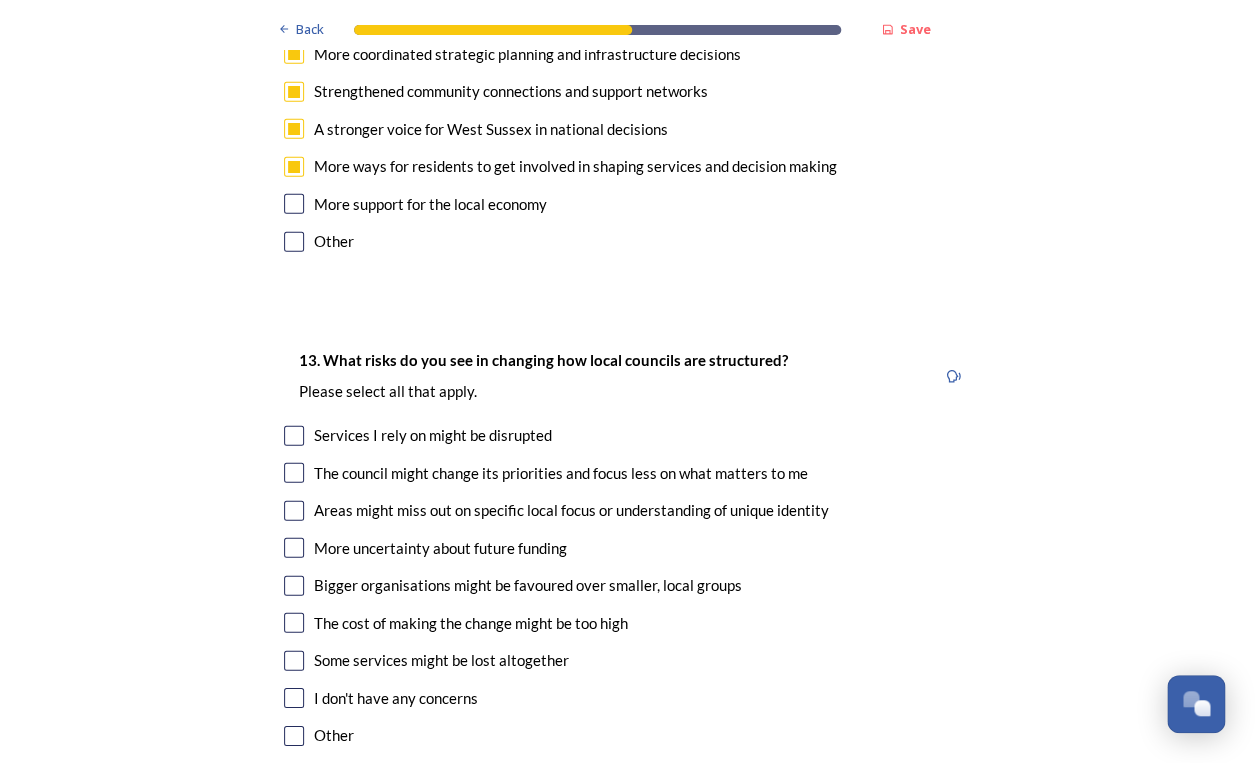 scroll, scrollTop: 4030, scrollLeft: 0, axis: vertical 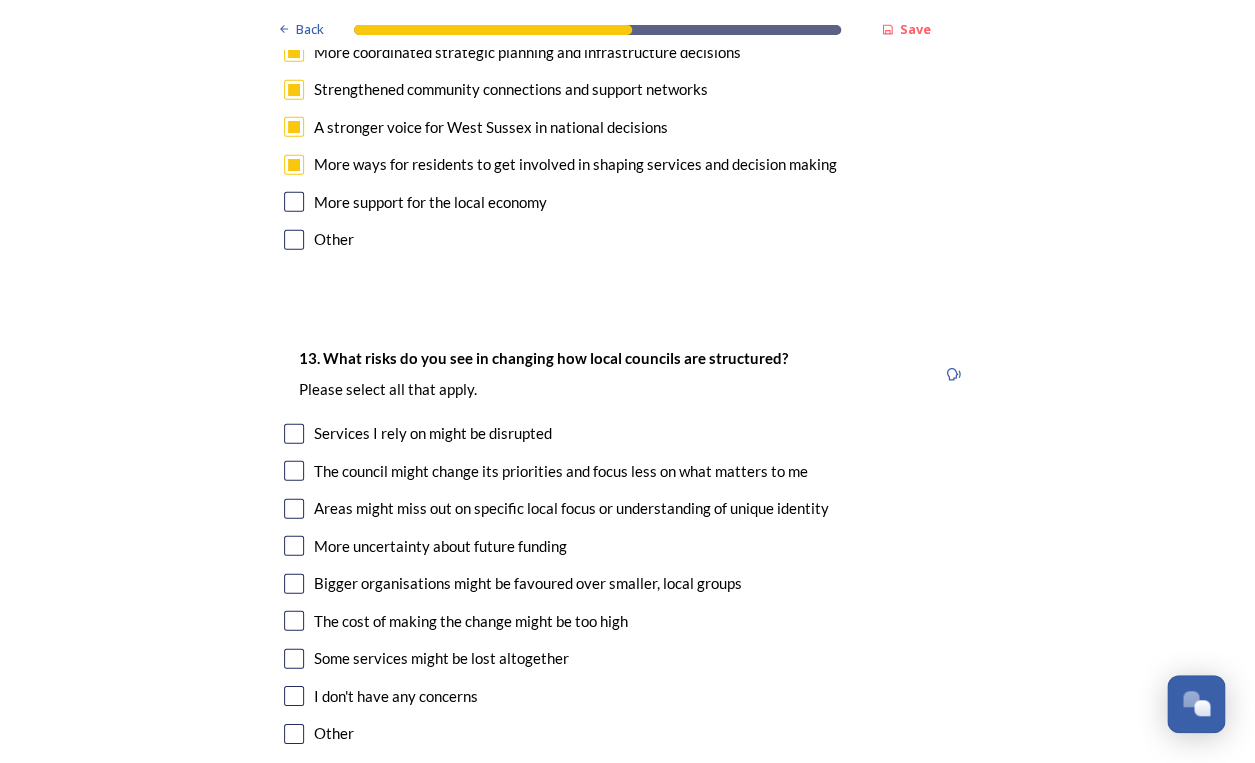click at bounding box center [294, 509] 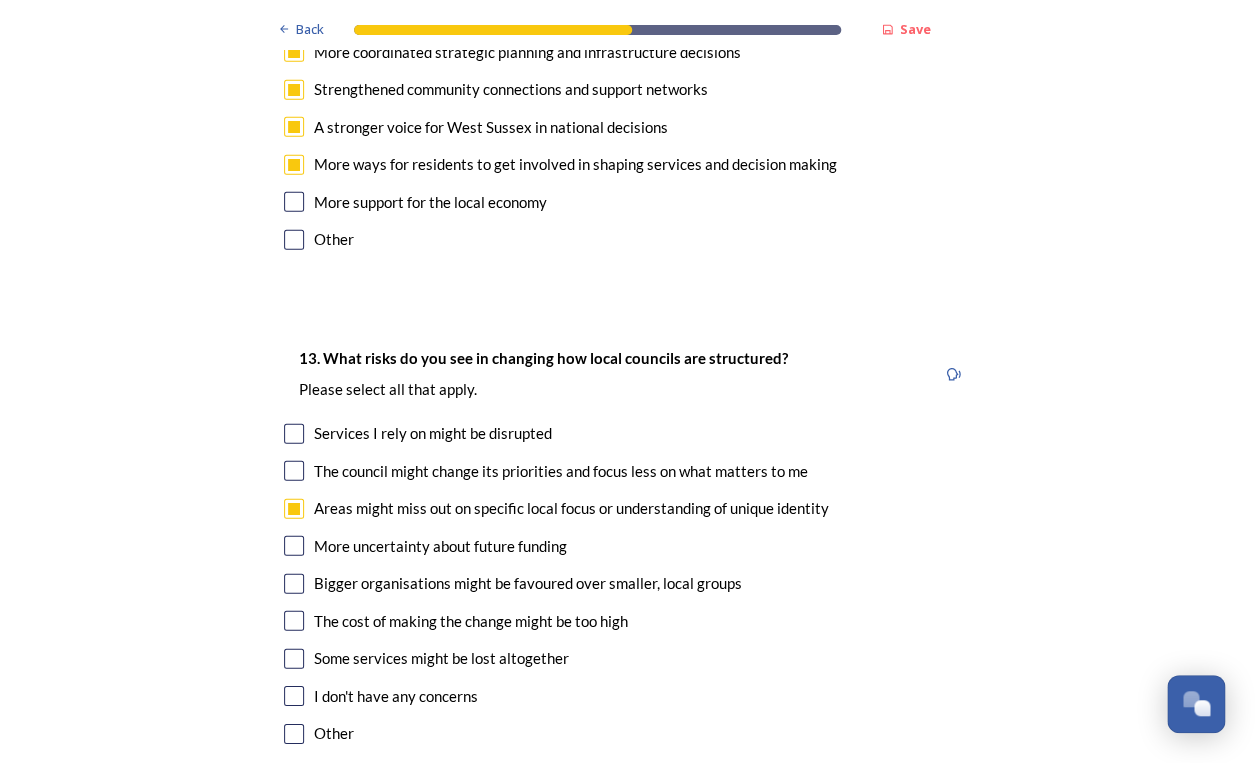click at bounding box center (294, 546) 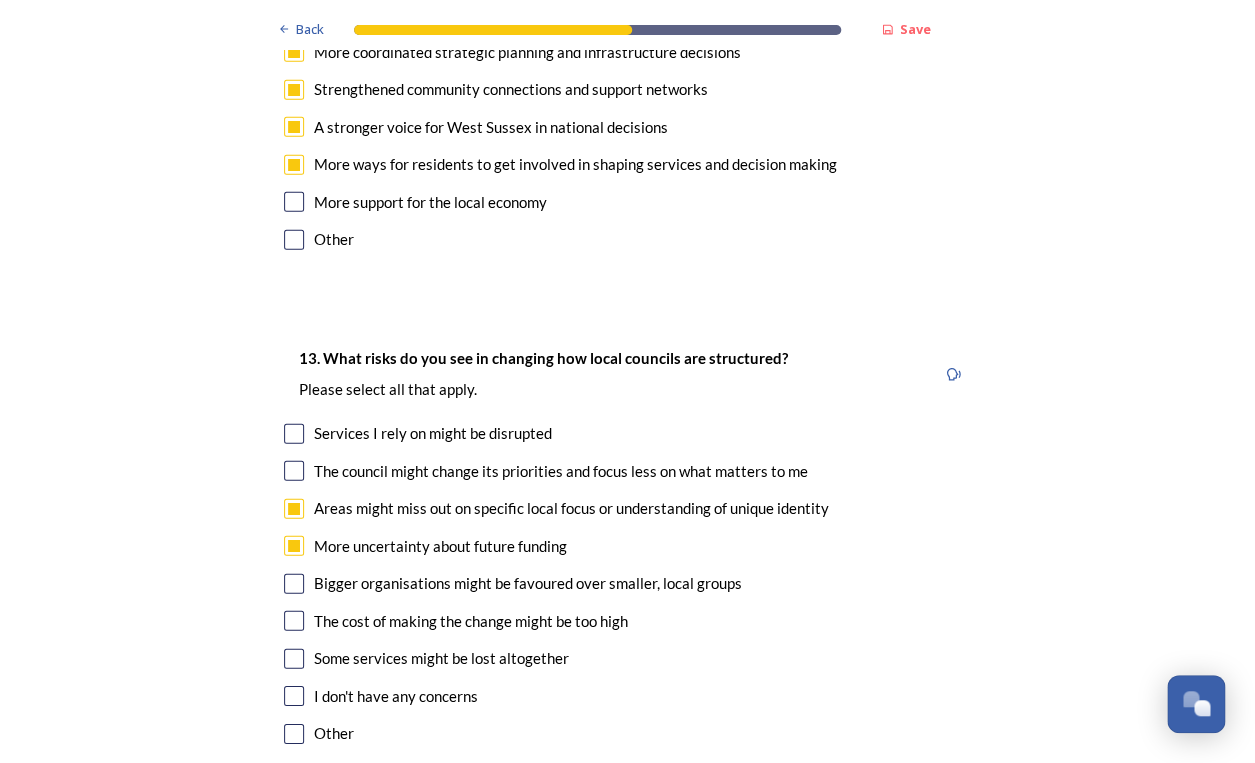 click at bounding box center [294, 584] 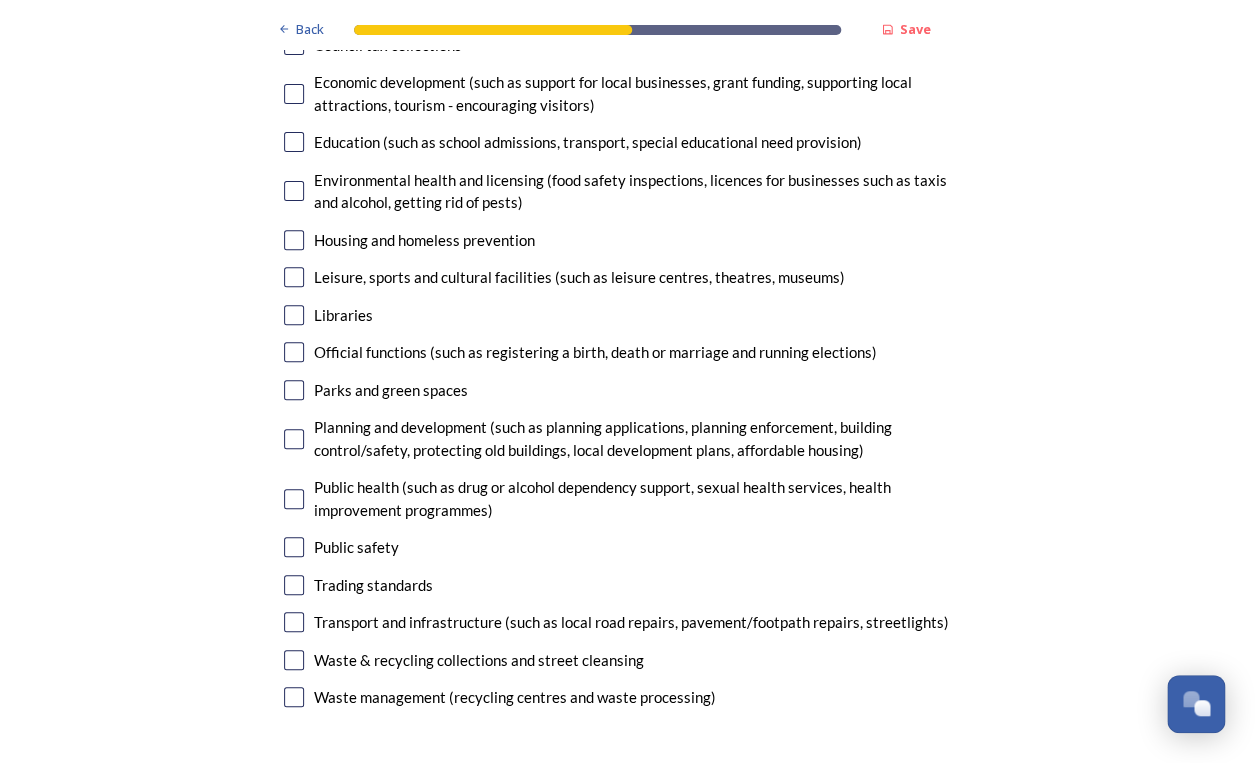 scroll, scrollTop: 5144, scrollLeft: 0, axis: vertical 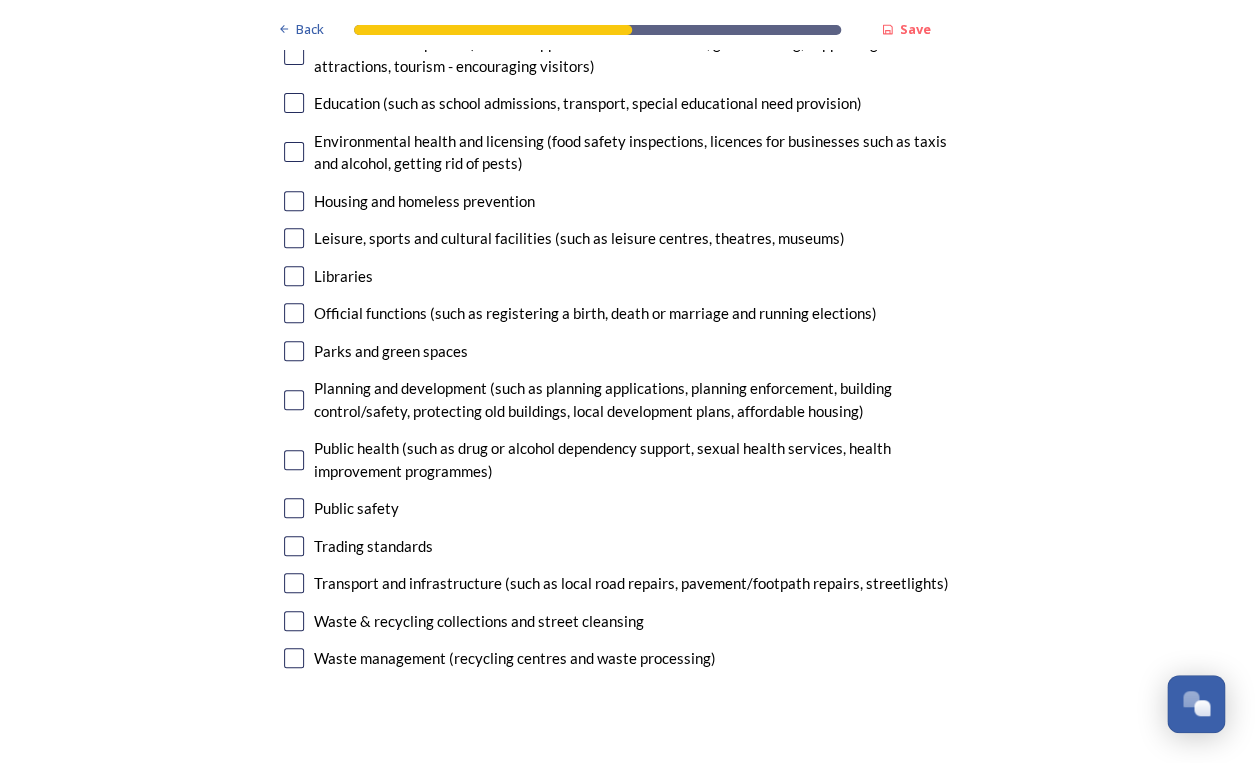 click at bounding box center [294, 621] 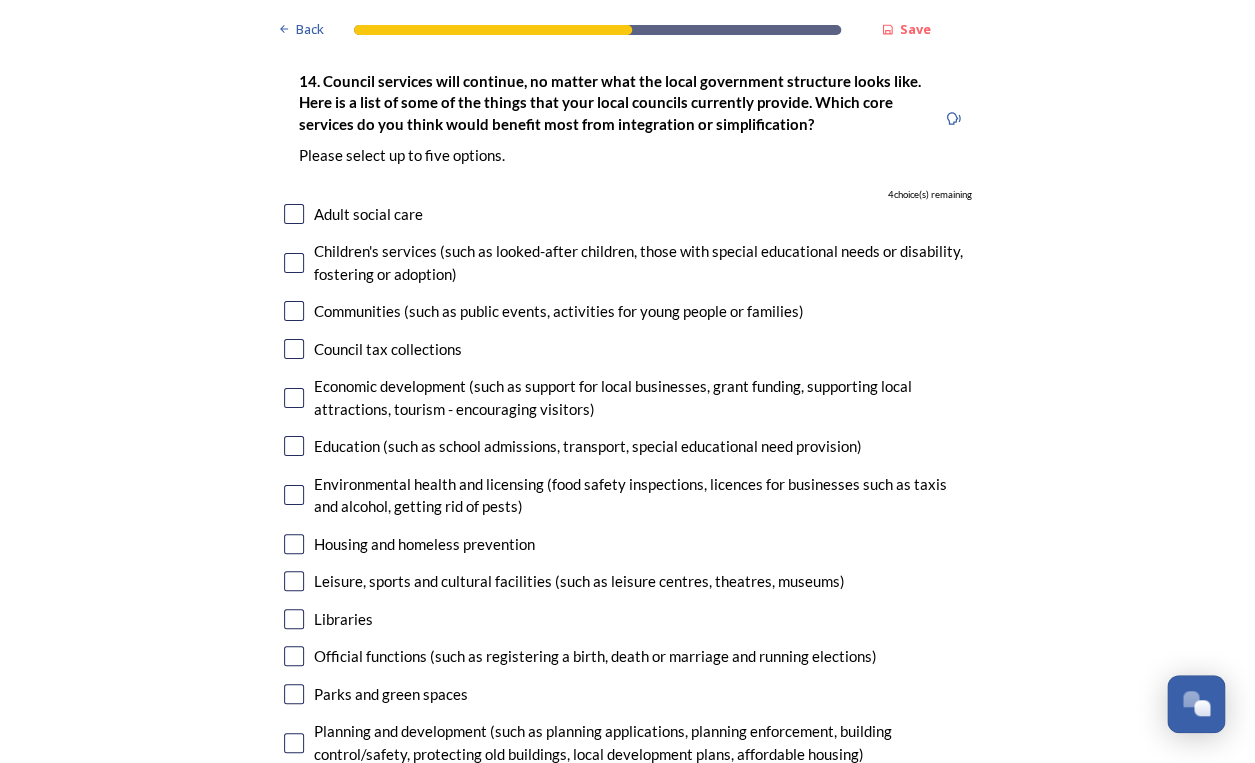 scroll, scrollTop: 4797, scrollLeft: 0, axis: vertical 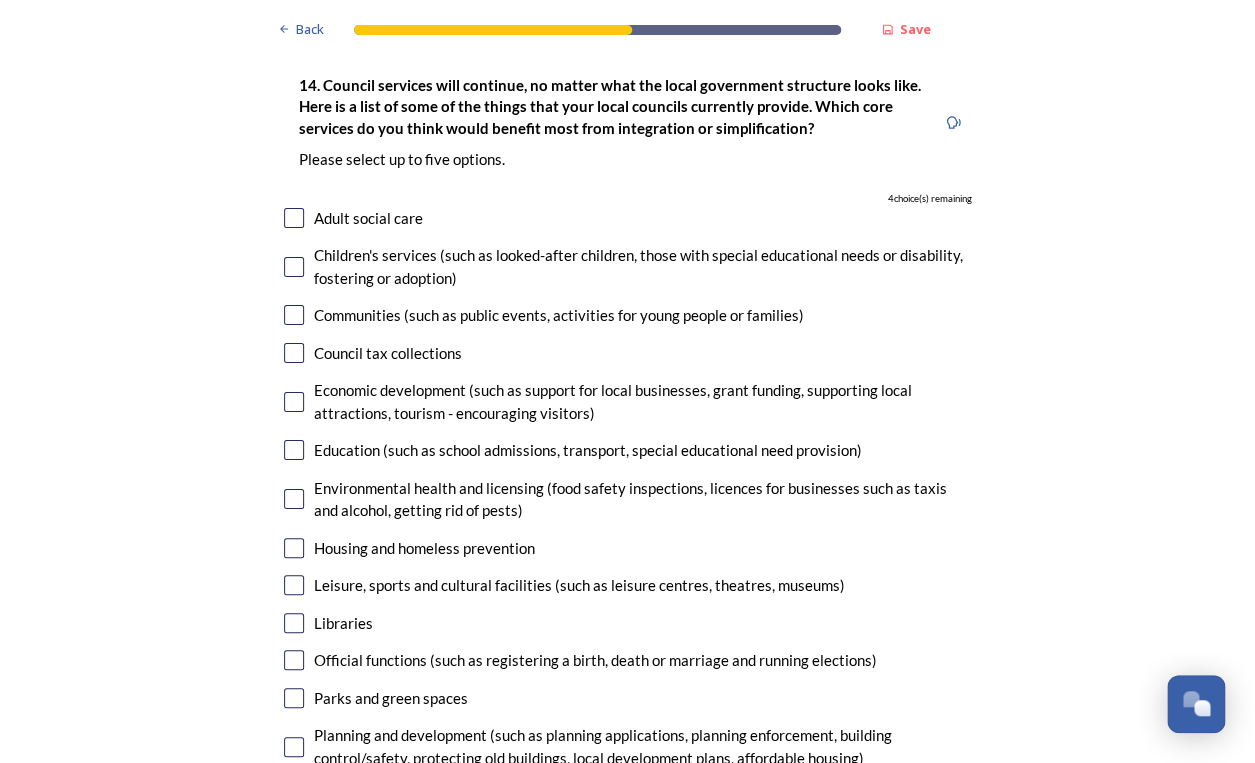 click at bounding box center (294, 548) 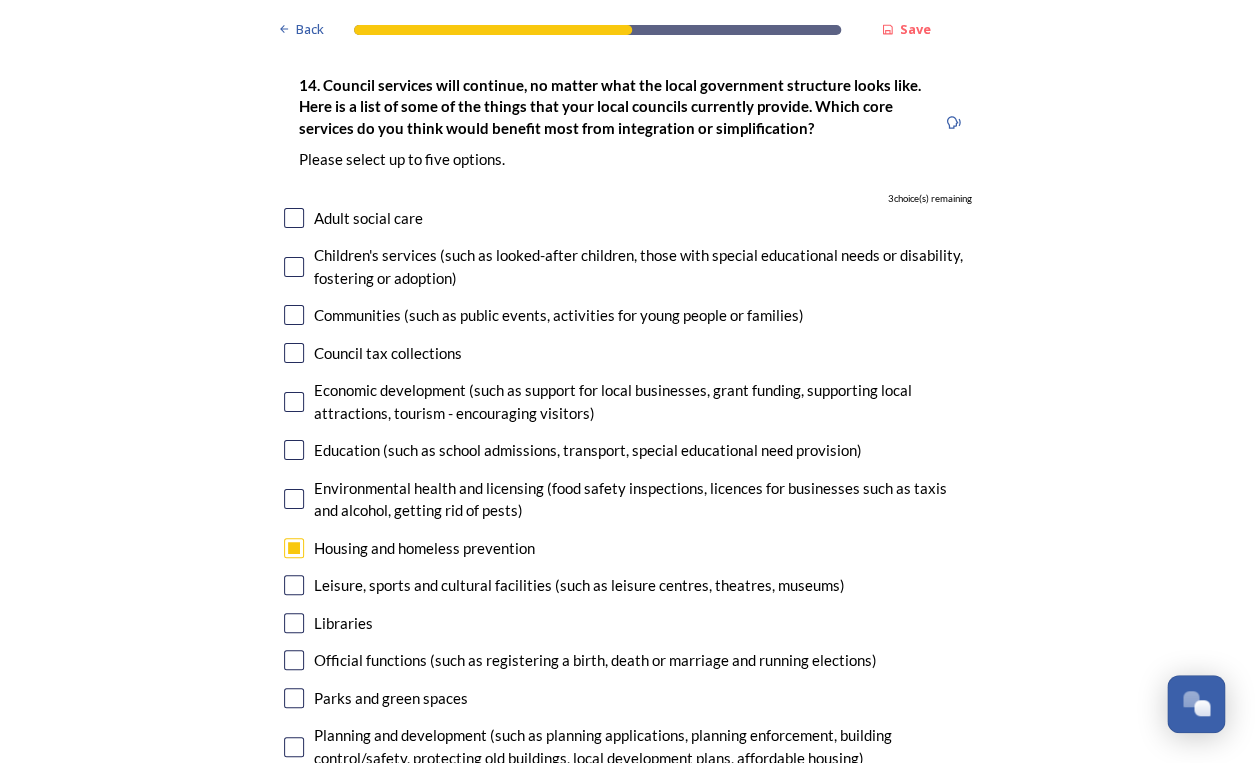 click at bounding box center (294, 450) 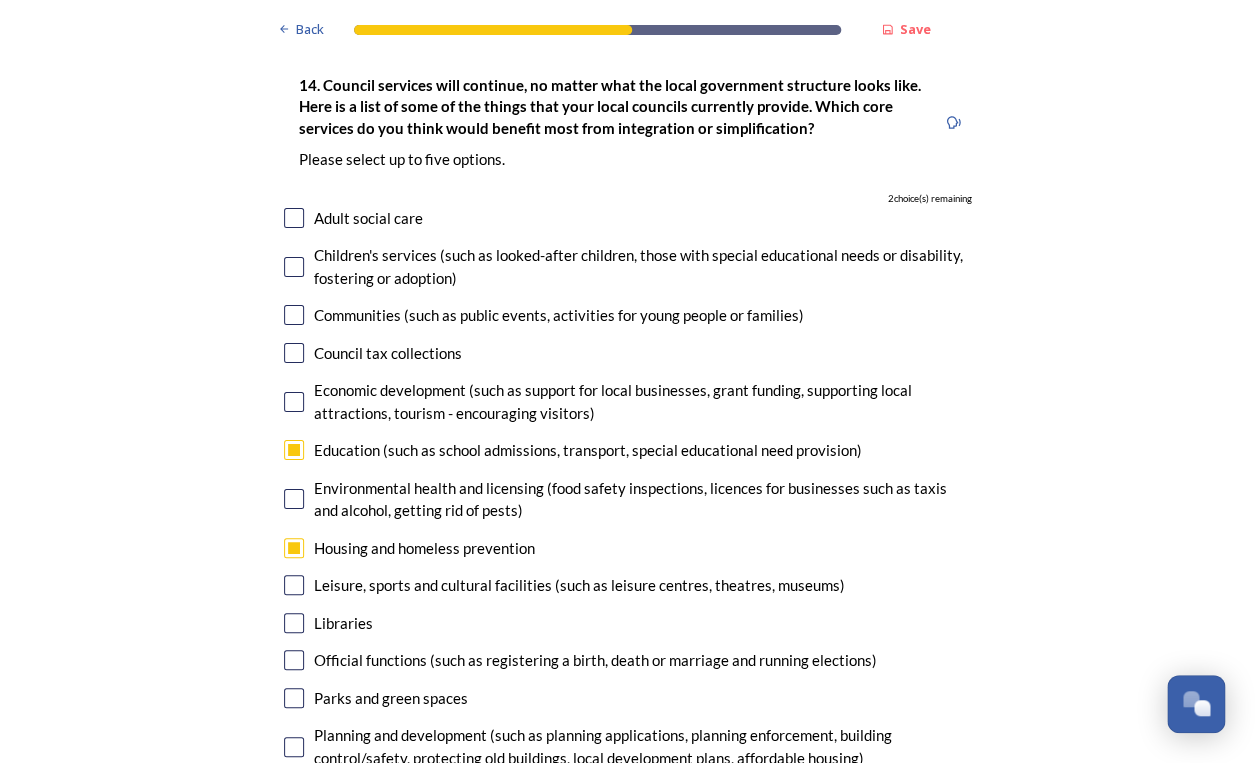 click at bounding box center (294, 402) 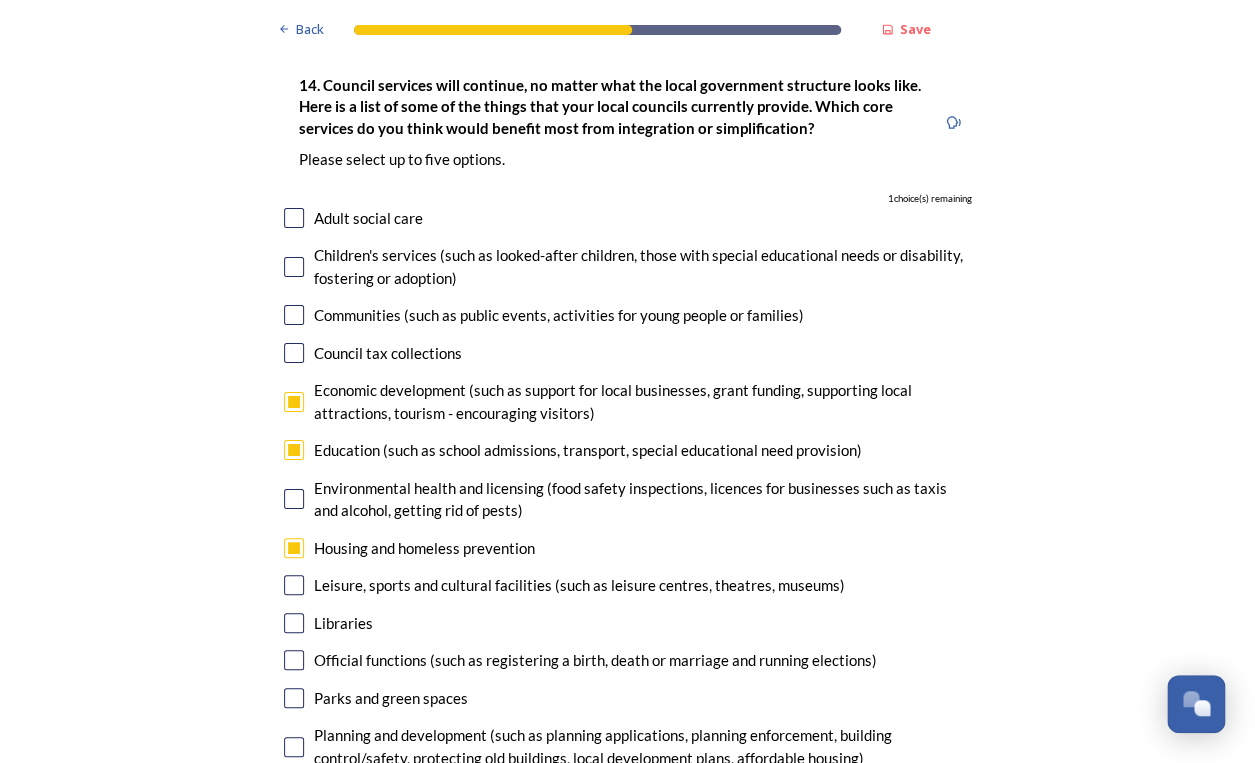 click at bounding box center [294, 267] 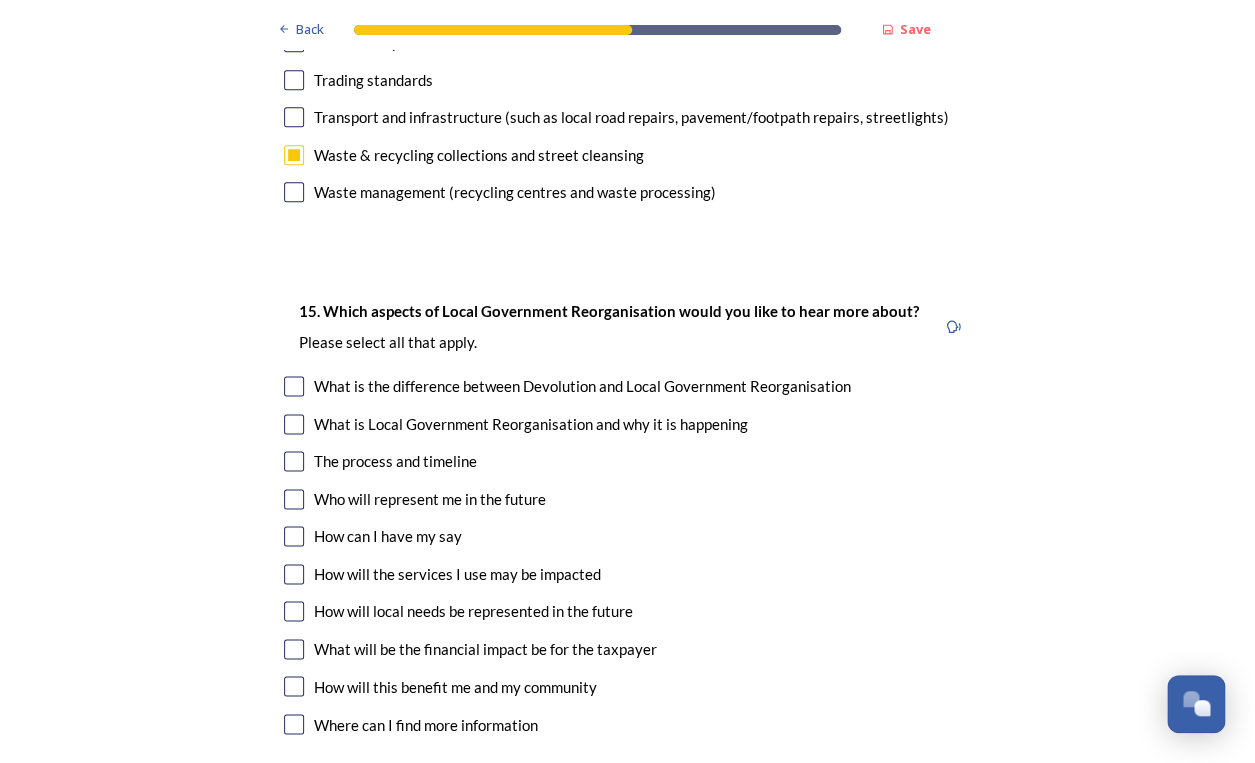 scroll, scrollTop: 5629, scrollLeft: 0, axis: vertical 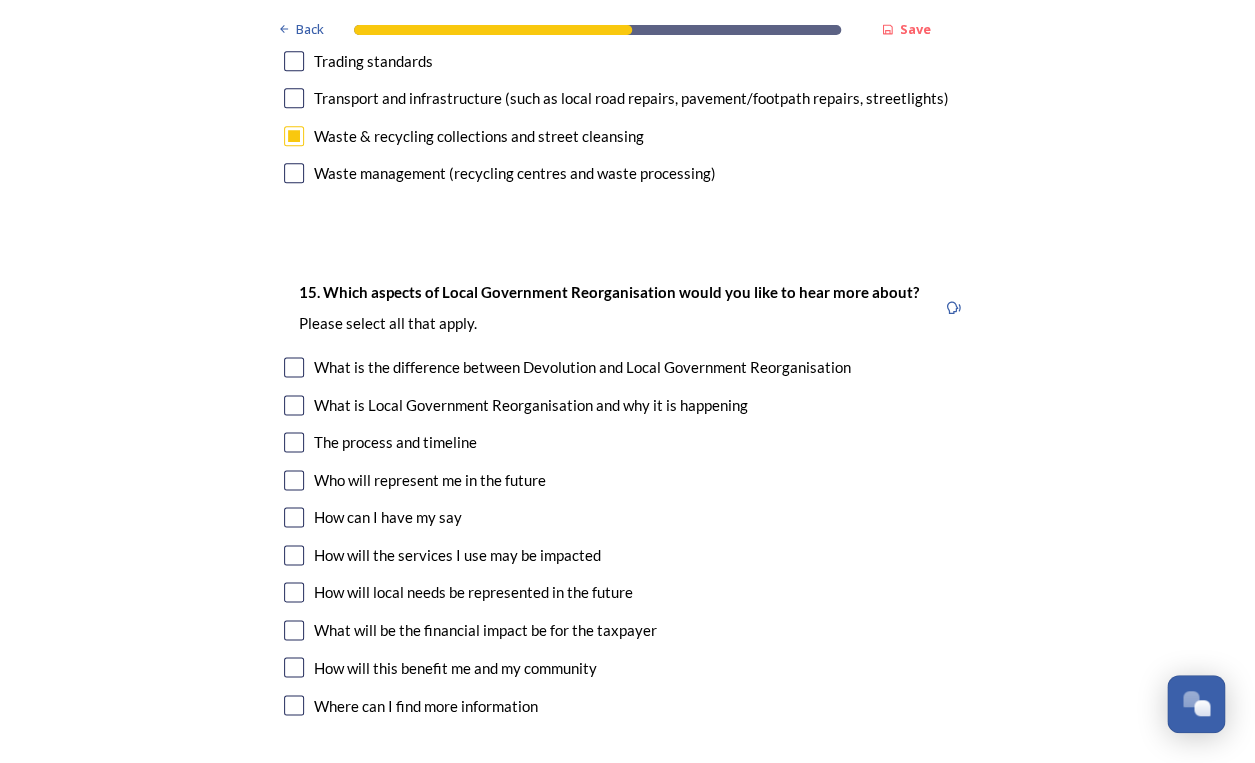 click at bounding box center [294, 480] 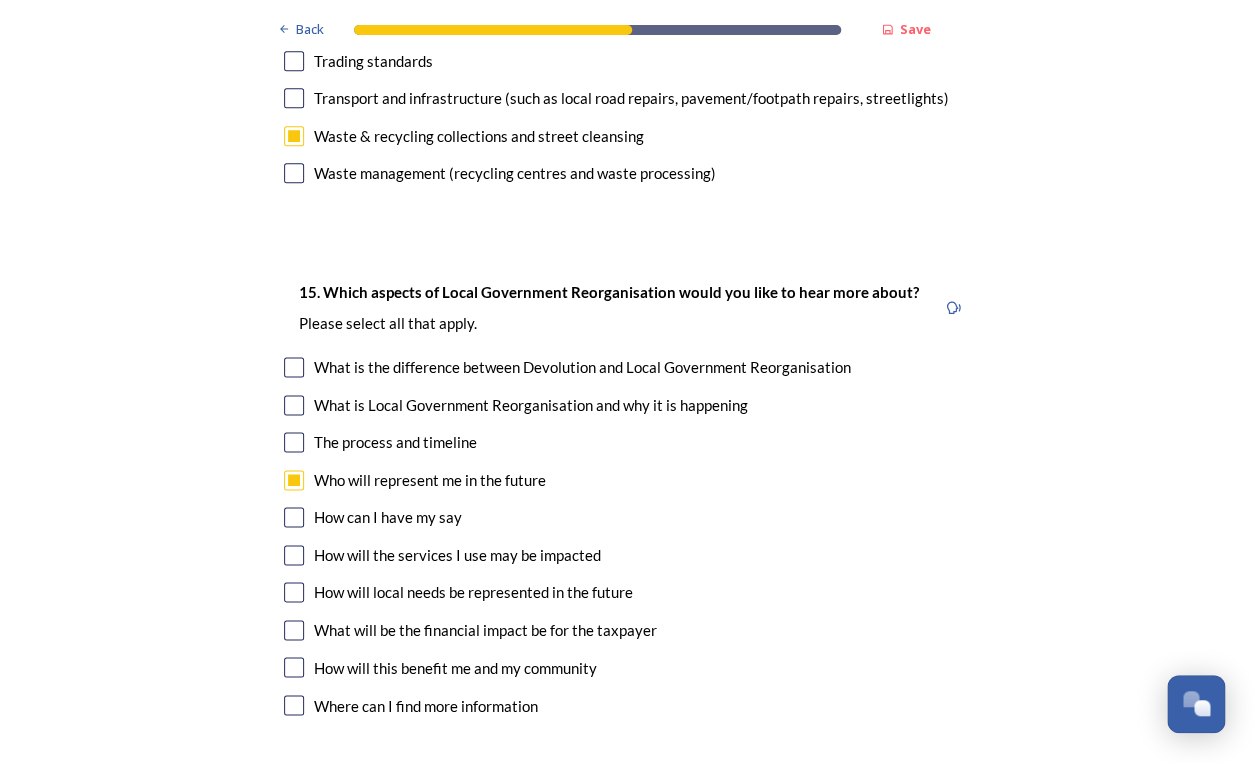 click at bounding box center (294, 592) 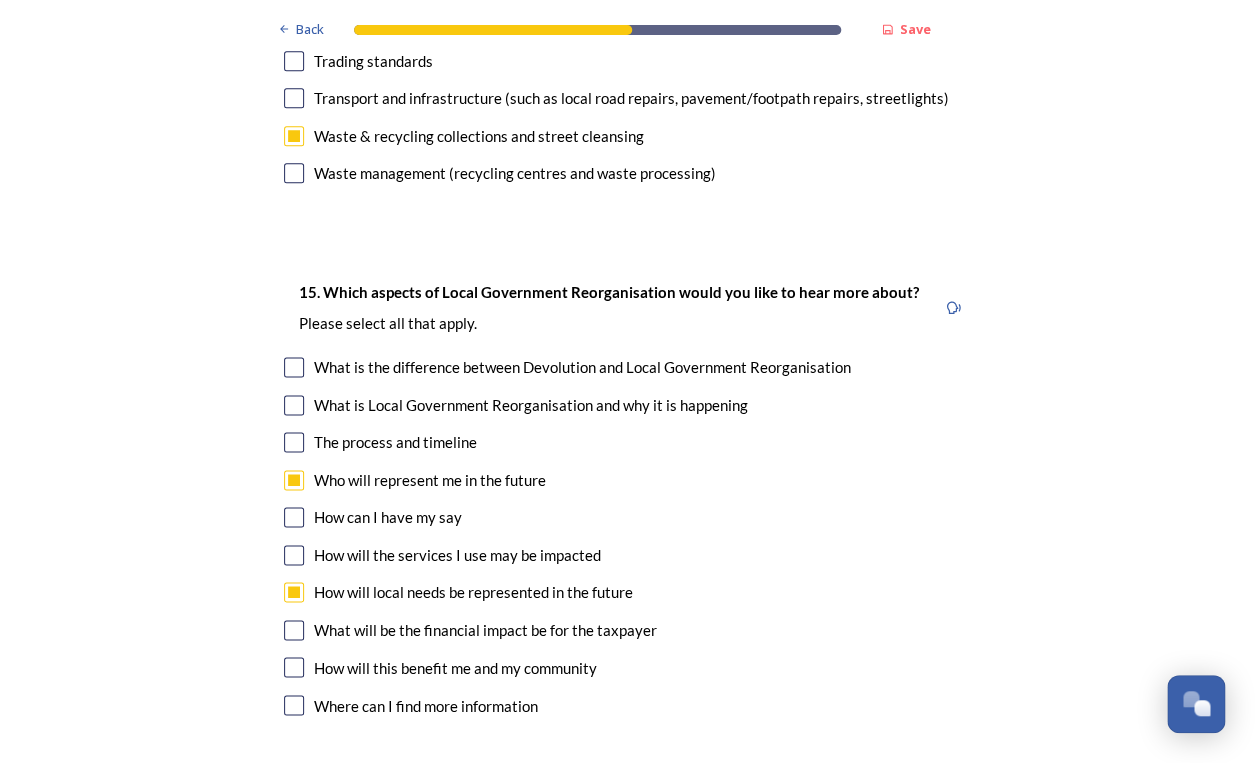 click at bounding box center [294, 630] 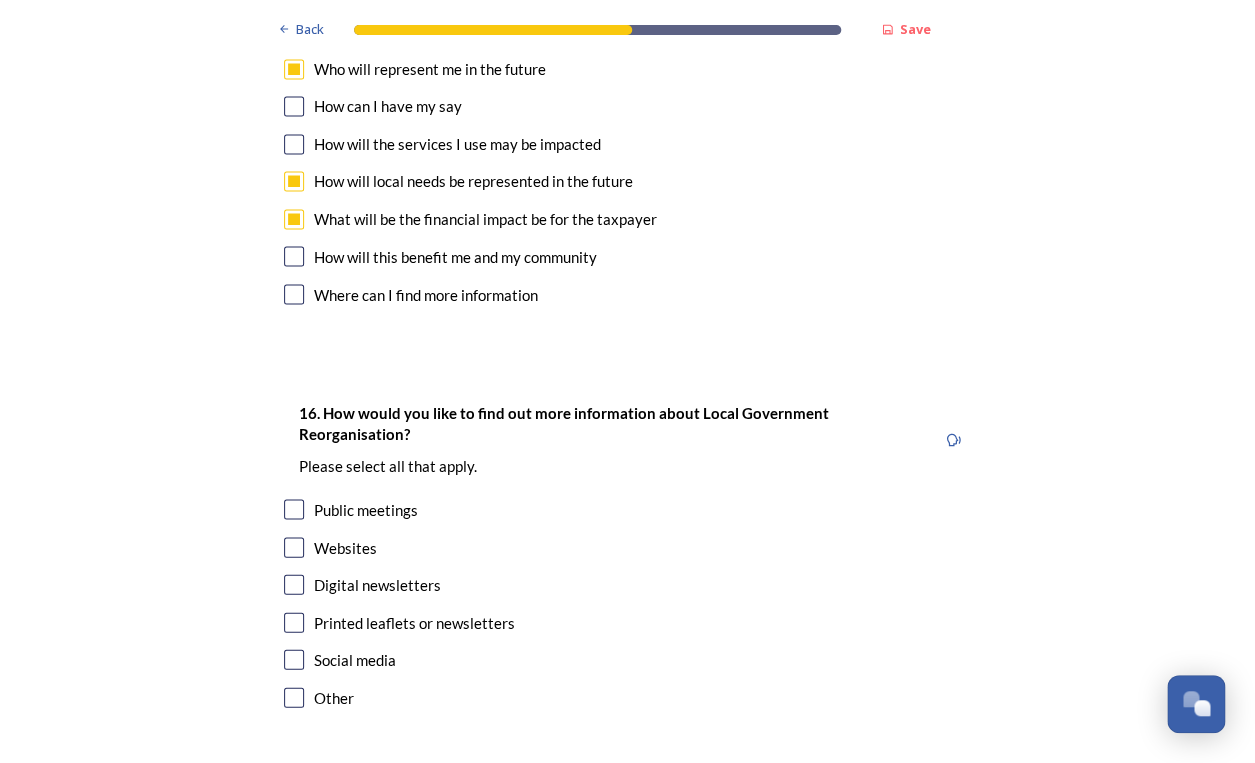 scroll, scrollTop: 6042, scrollLeft: 0, axis: vertical 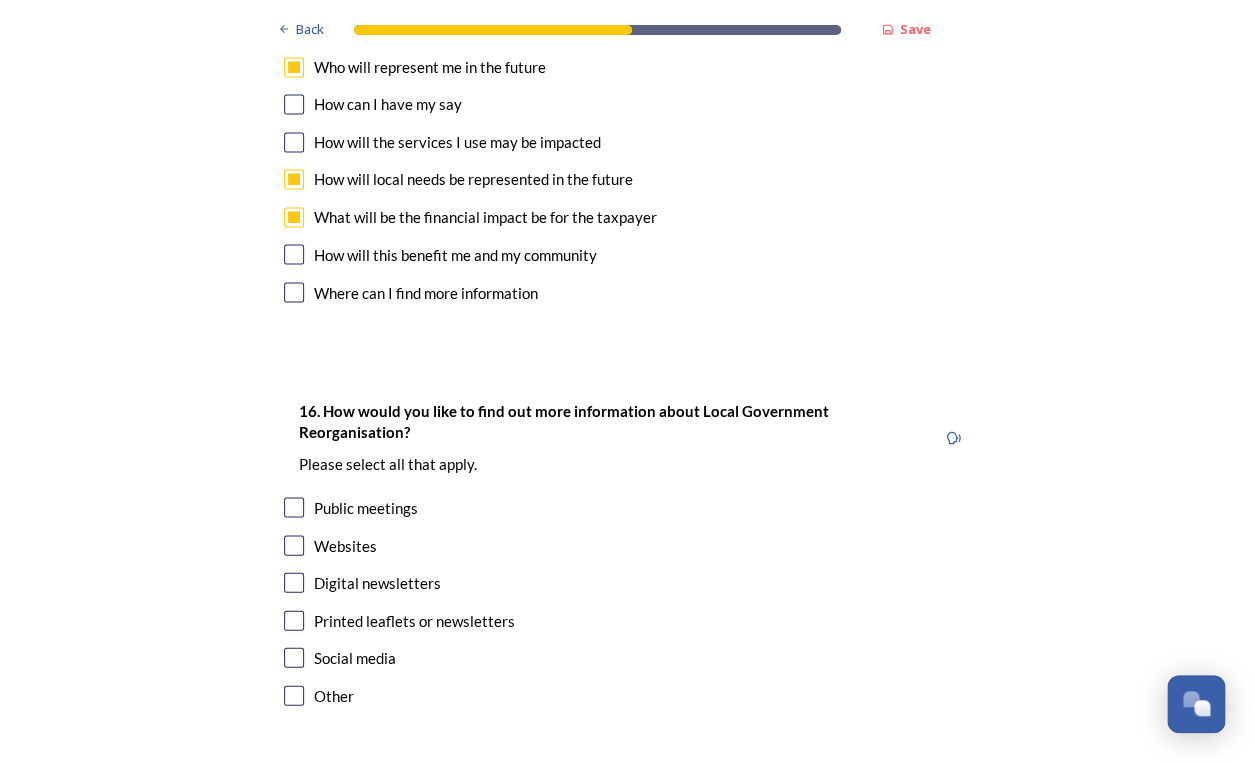 click at bounding box center (294, 507) 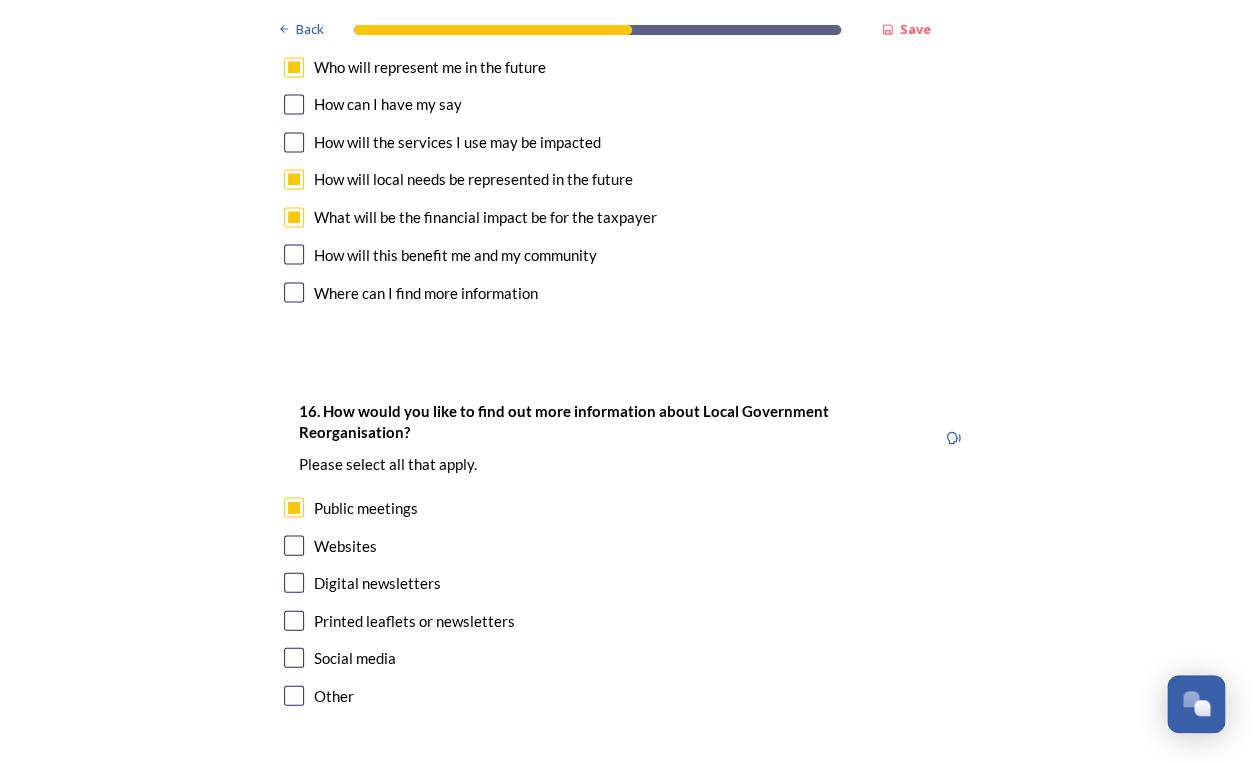 click at bounding box center [294, 545] 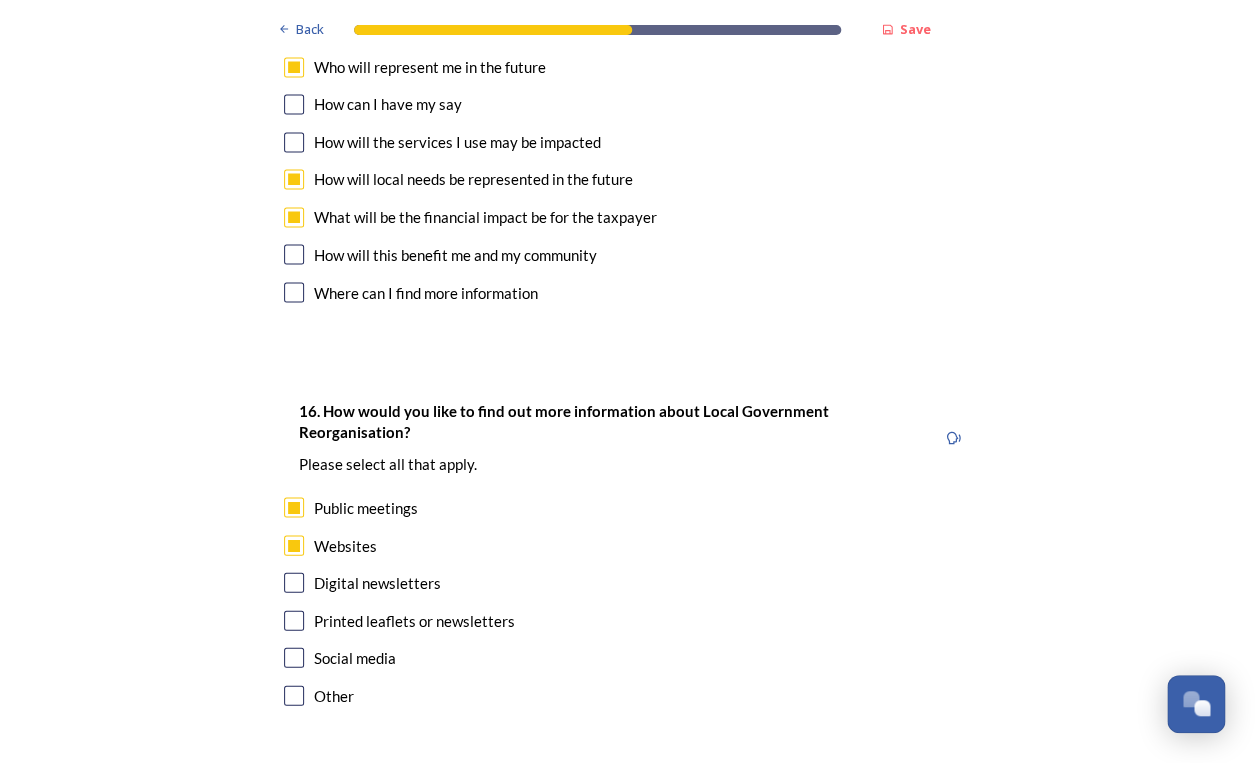 click at bounding box center (294, 657) 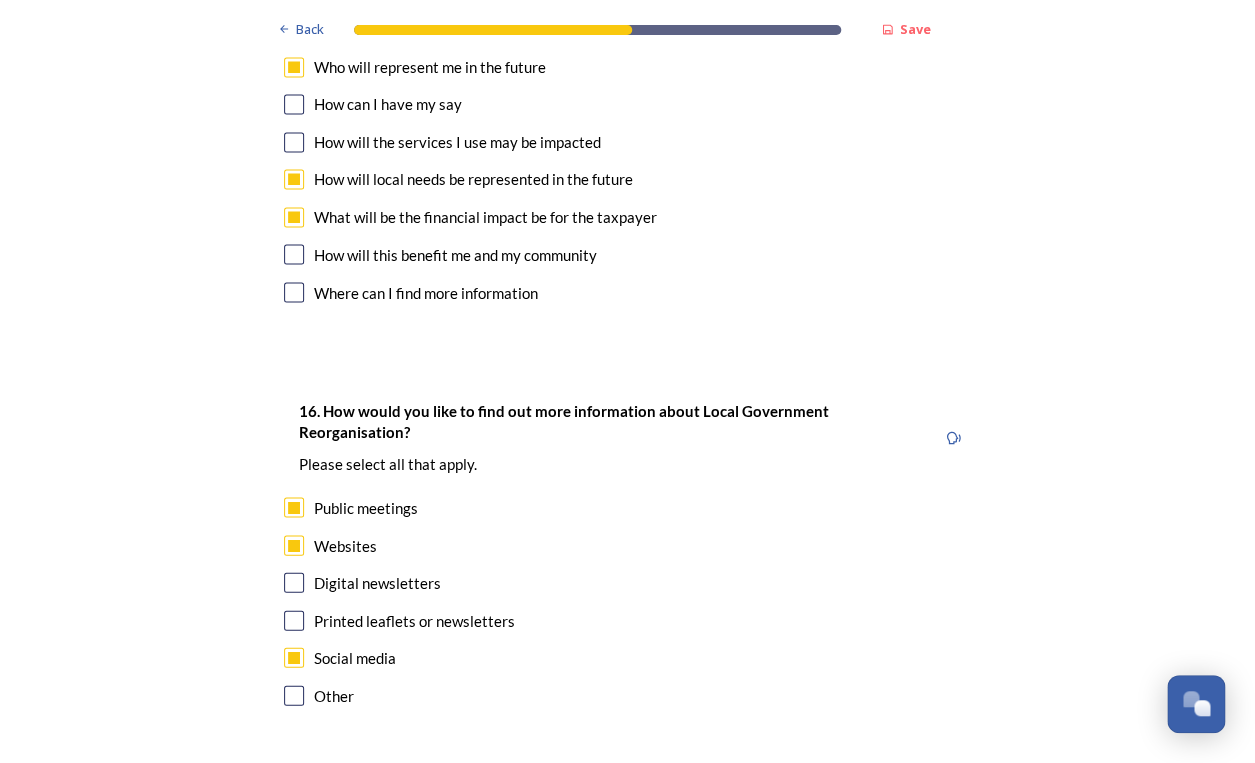 scroll, scrollTop: 6117, scrollLeft: 0, axis: vertical 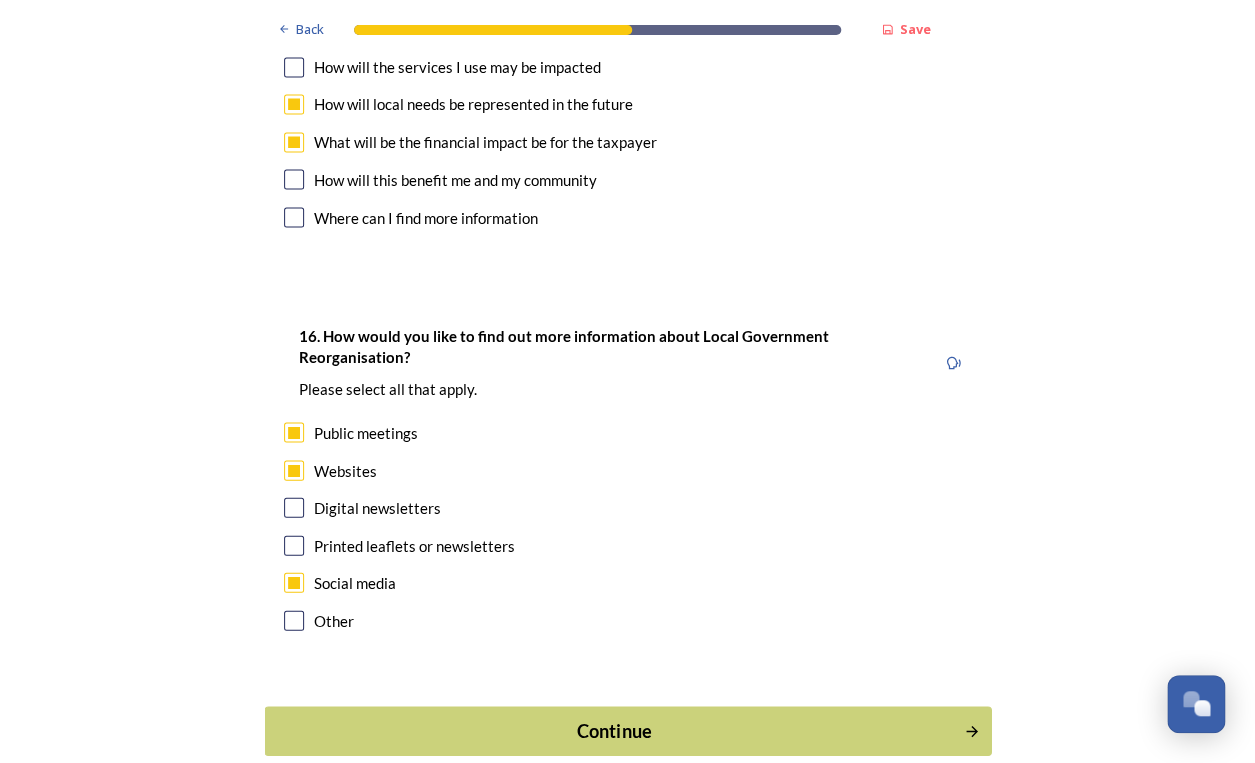 click on "Continue" at bounding box center (627, 730) 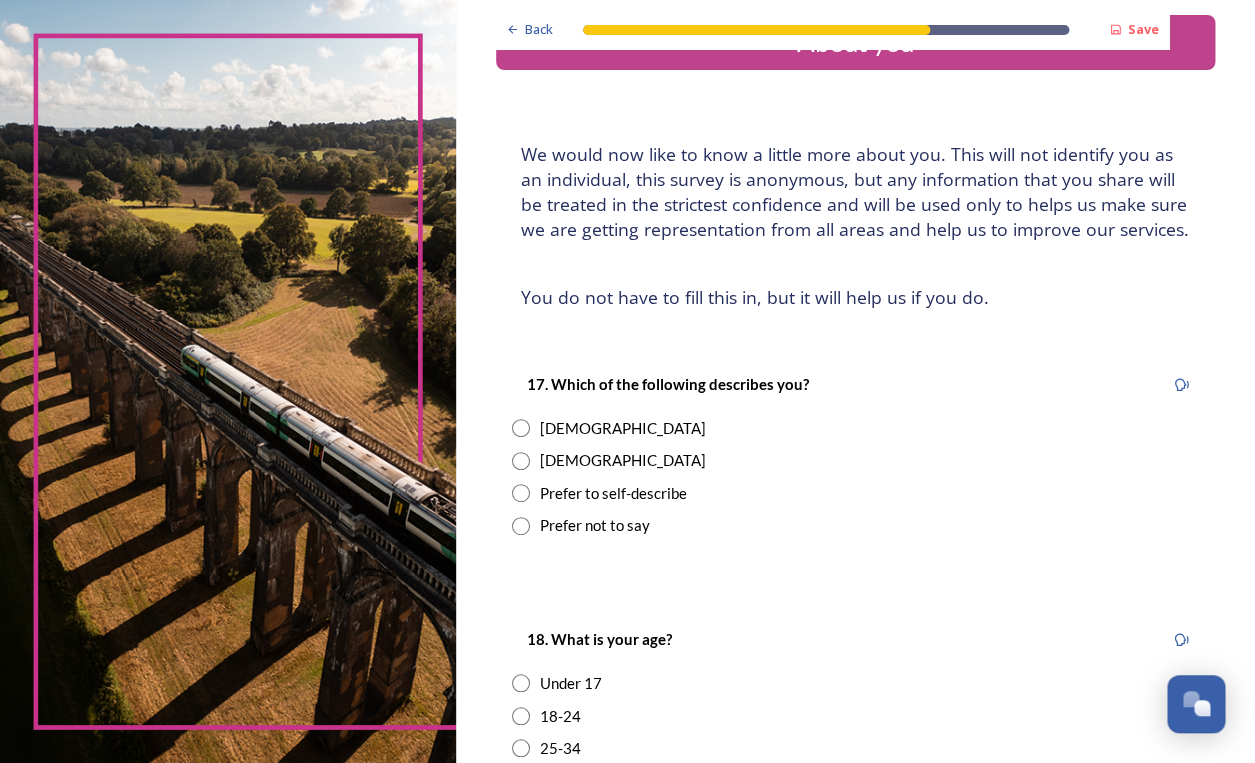 scroll, scrollTop: 102, scrollLeft: 0, axis: vertical 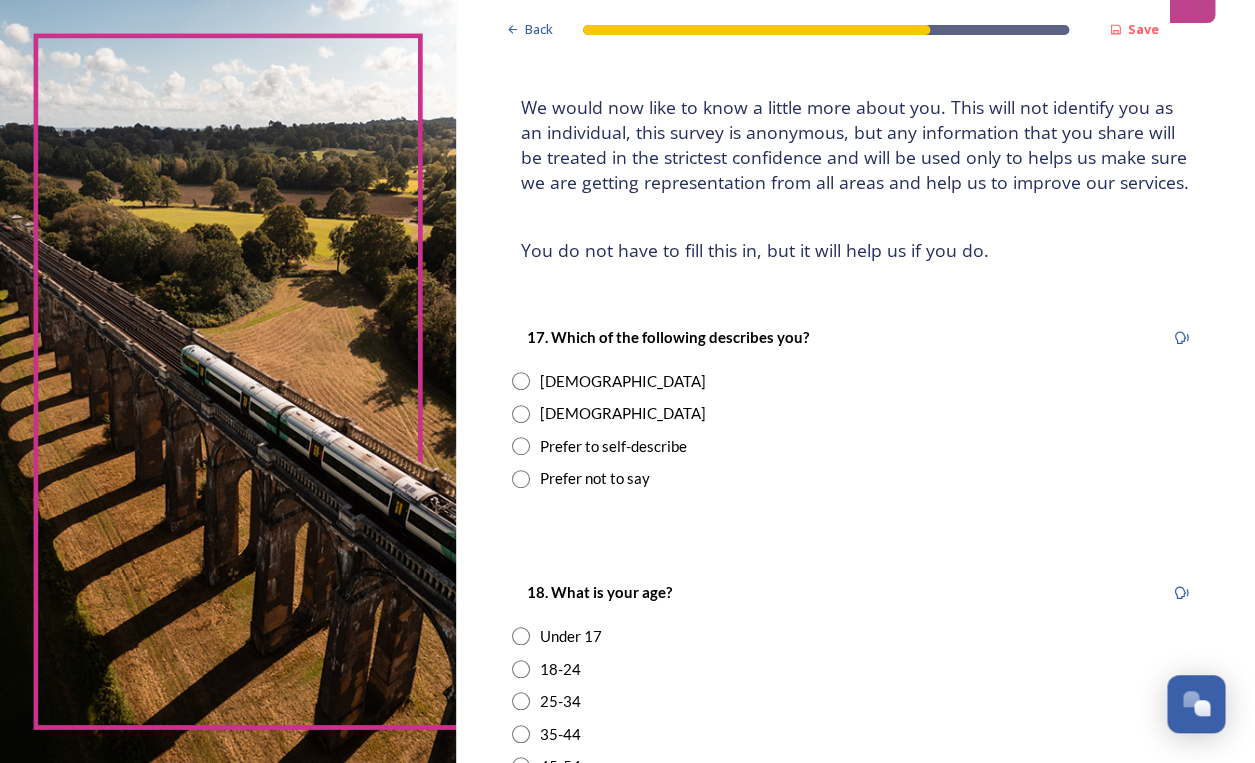 click at bounding box center (521, 381) 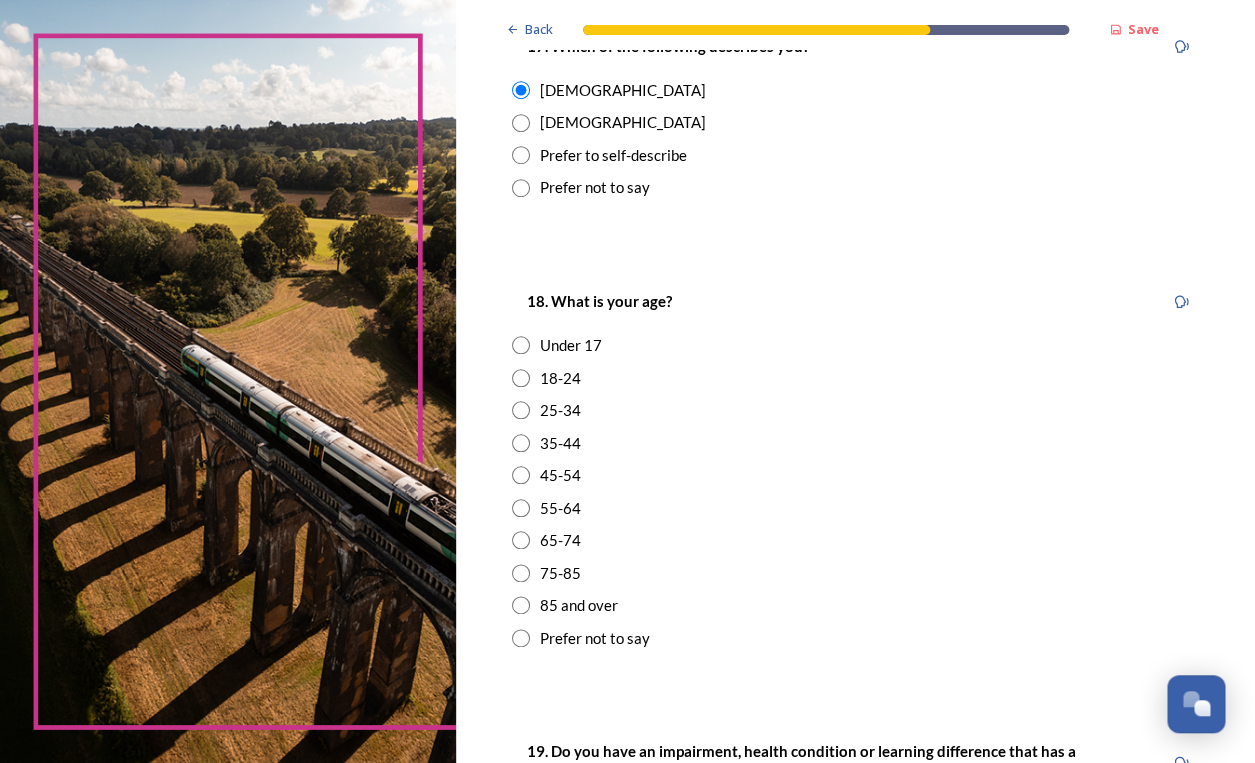 scroll, scrollTop: 437, scrollLeft: 0, axis: vertical 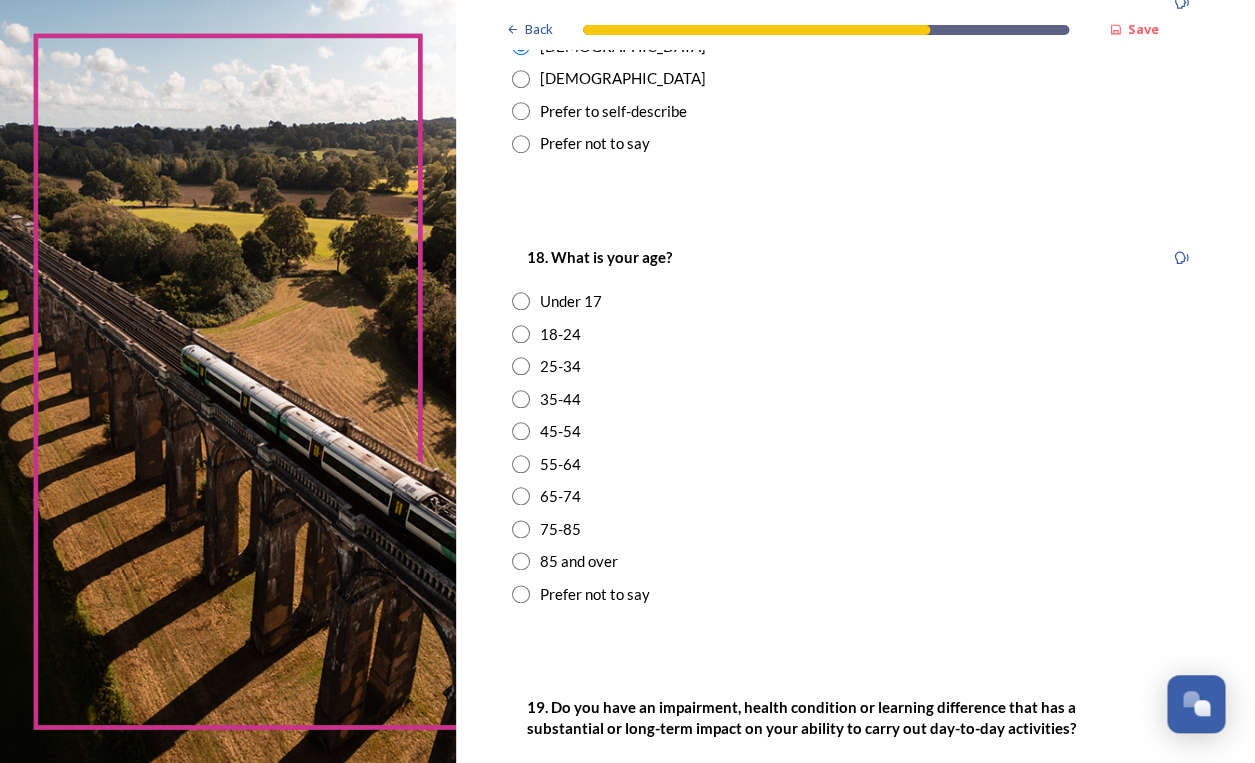 click at bounding box center (521, 464) 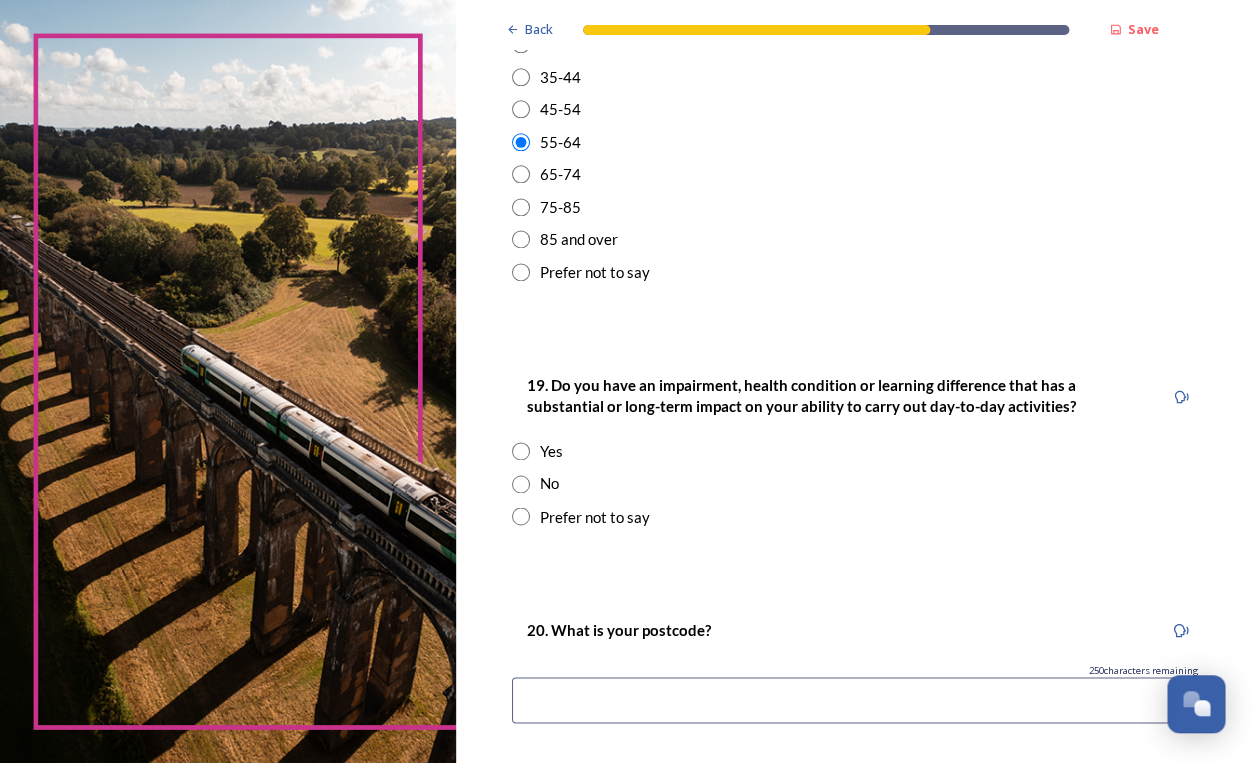 scroll, scrollTop: 773, scrollLeft: 0, axis: vertical 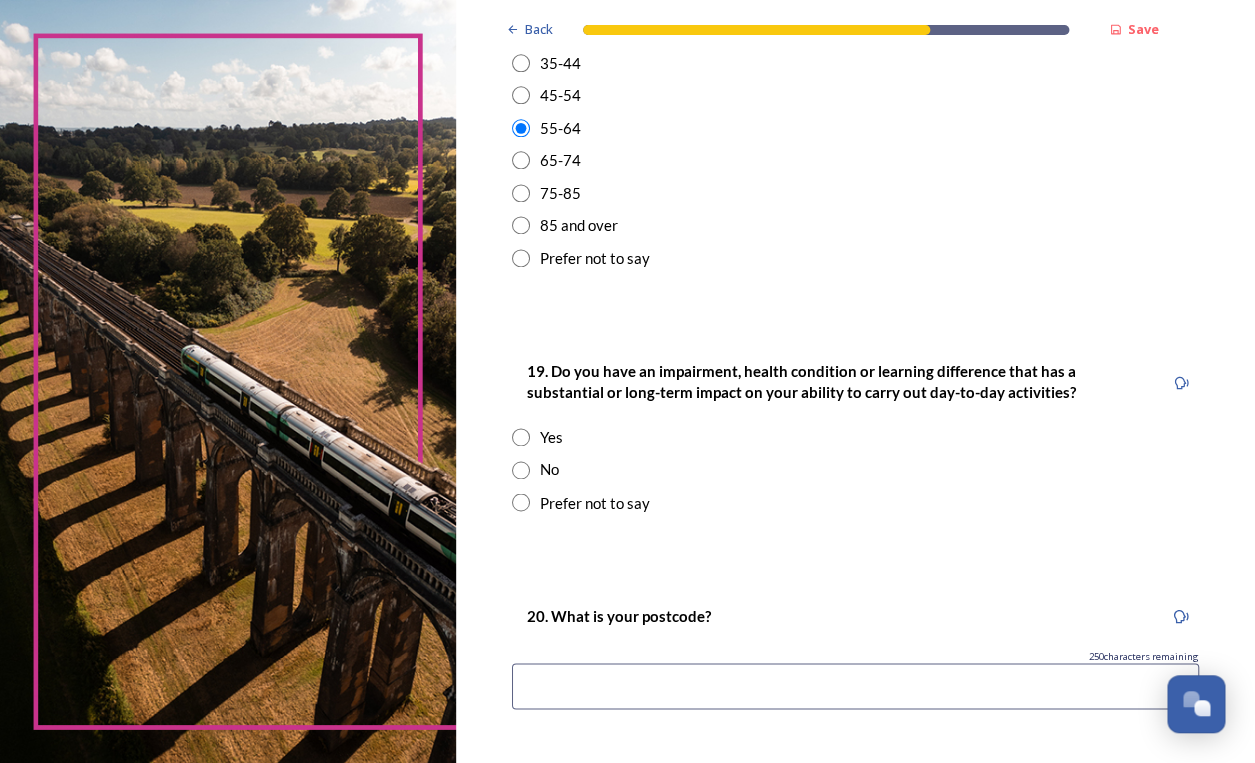 click at bounding box center (521, 470) 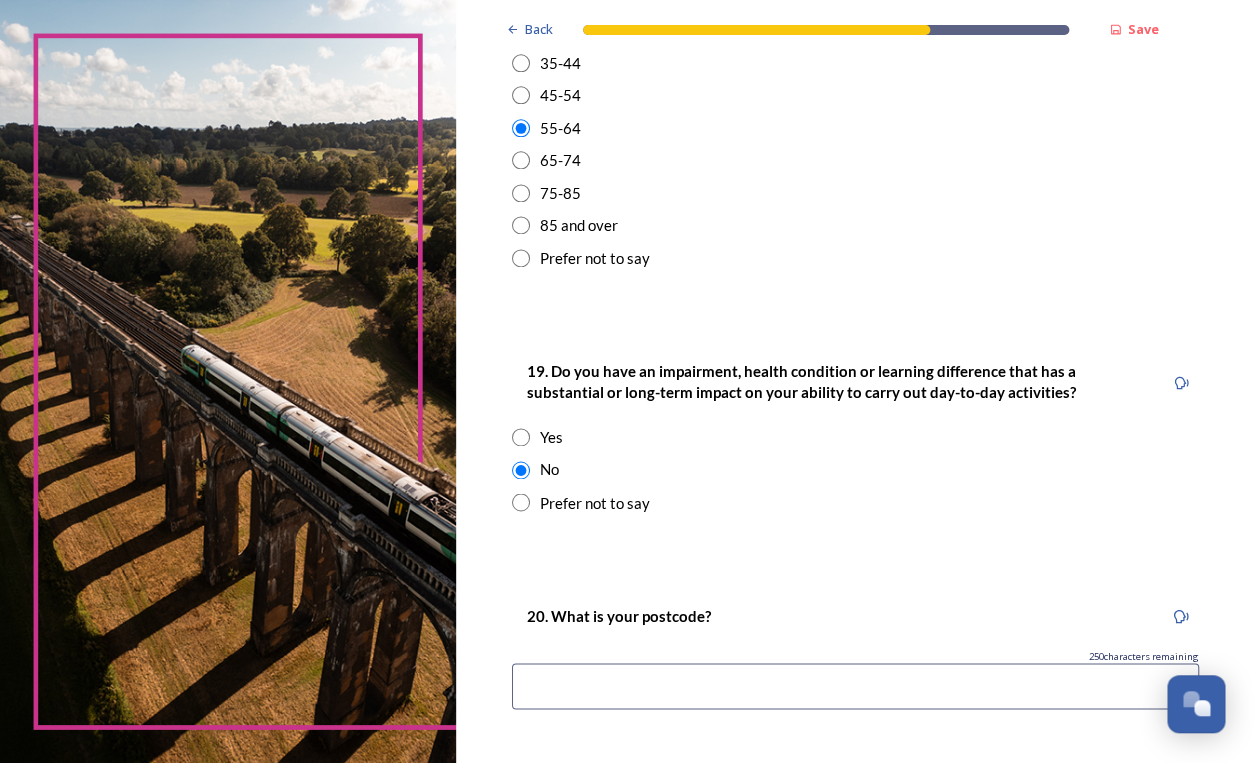 click at bounding box center (855, 686) 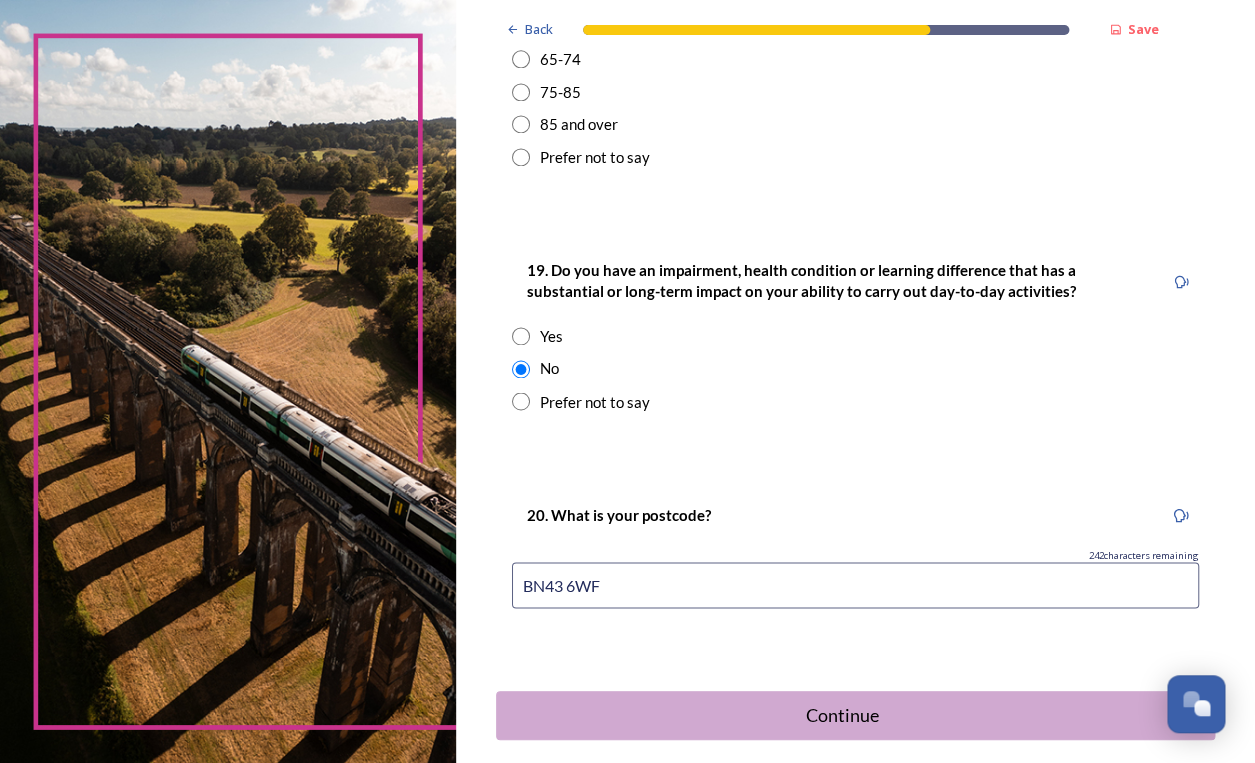 scroll, scrollTop: 966, scrollLeft: 0, axis: vertical 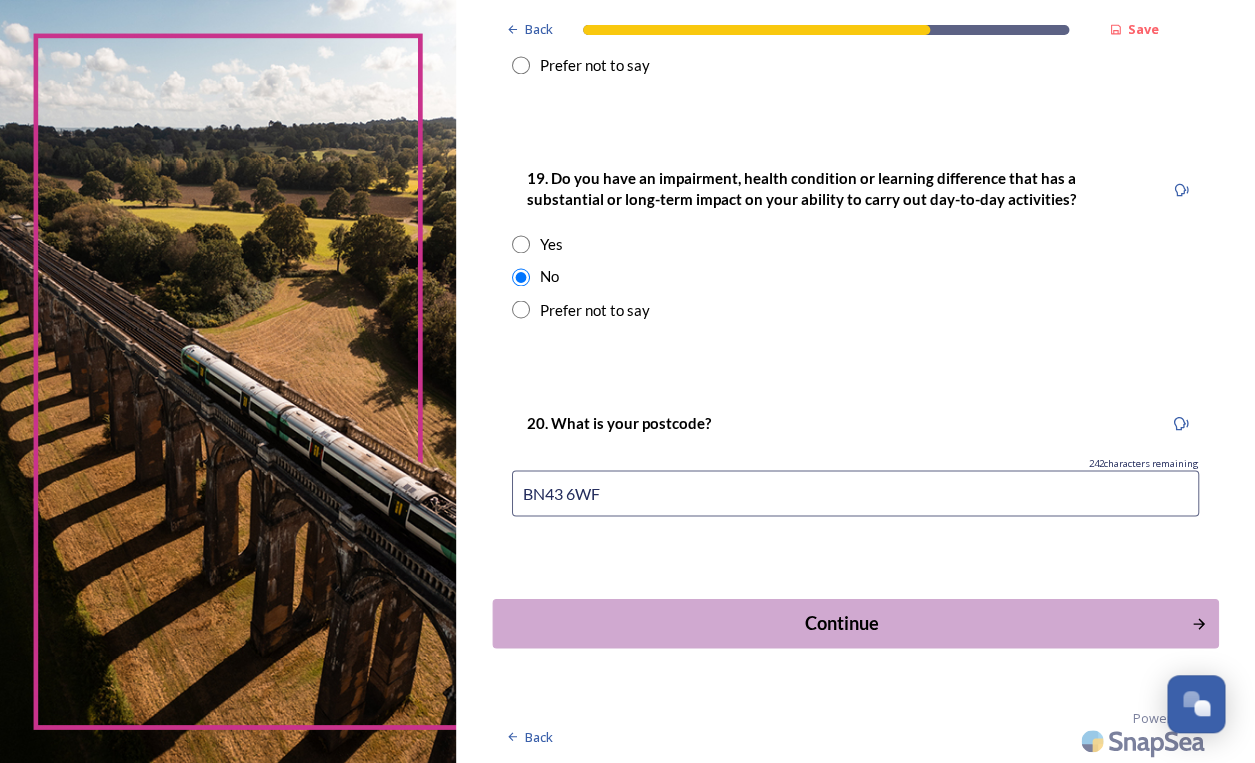 type on "BN43 6WF" 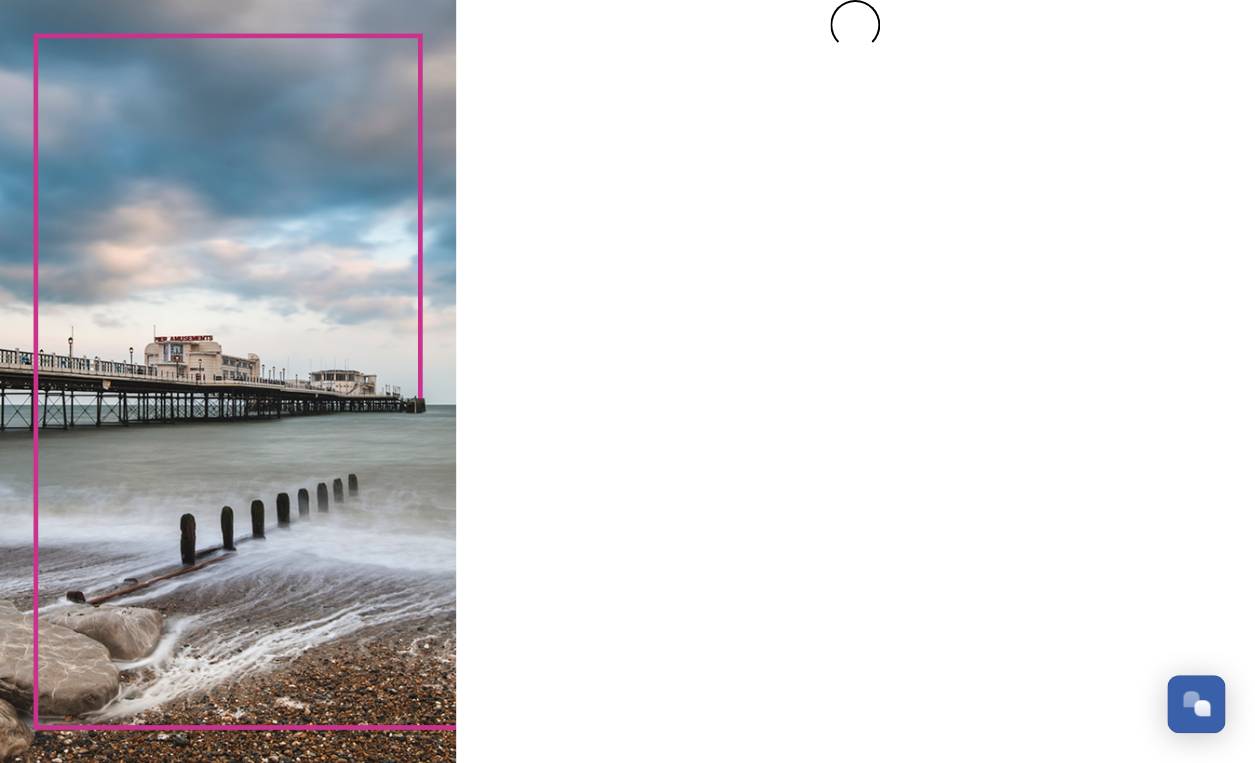 scroll, scrollTop: 0, scrollLeft: 0, axis: both 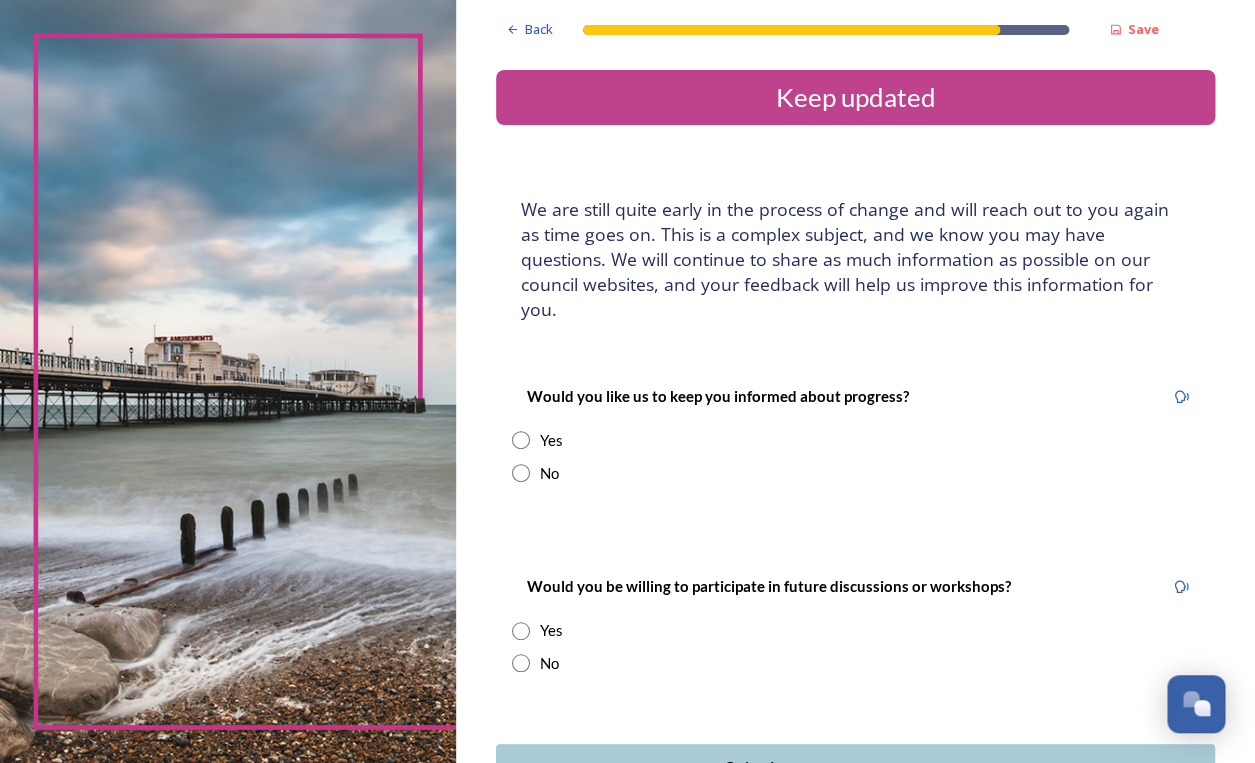 click at bounding box center [521, 440] 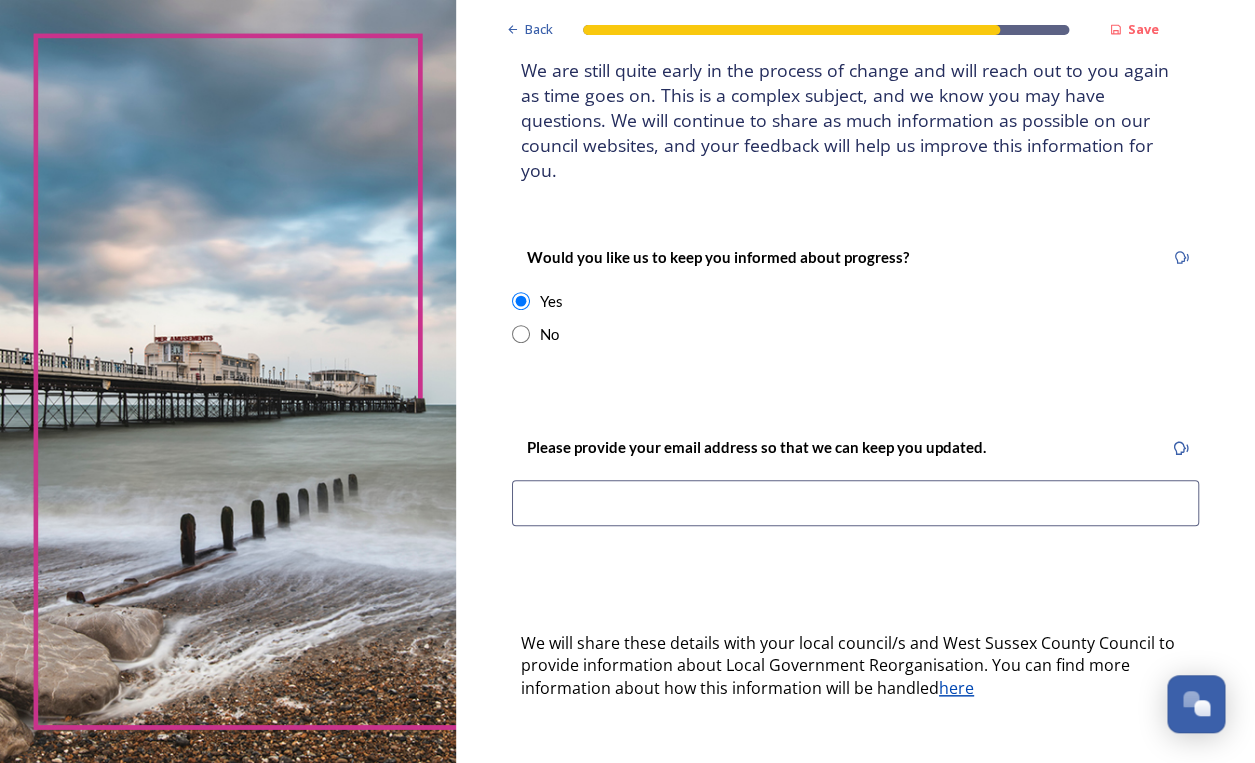 scroll, scrollTop: 144, scrollLeft: 0, axis: vertical 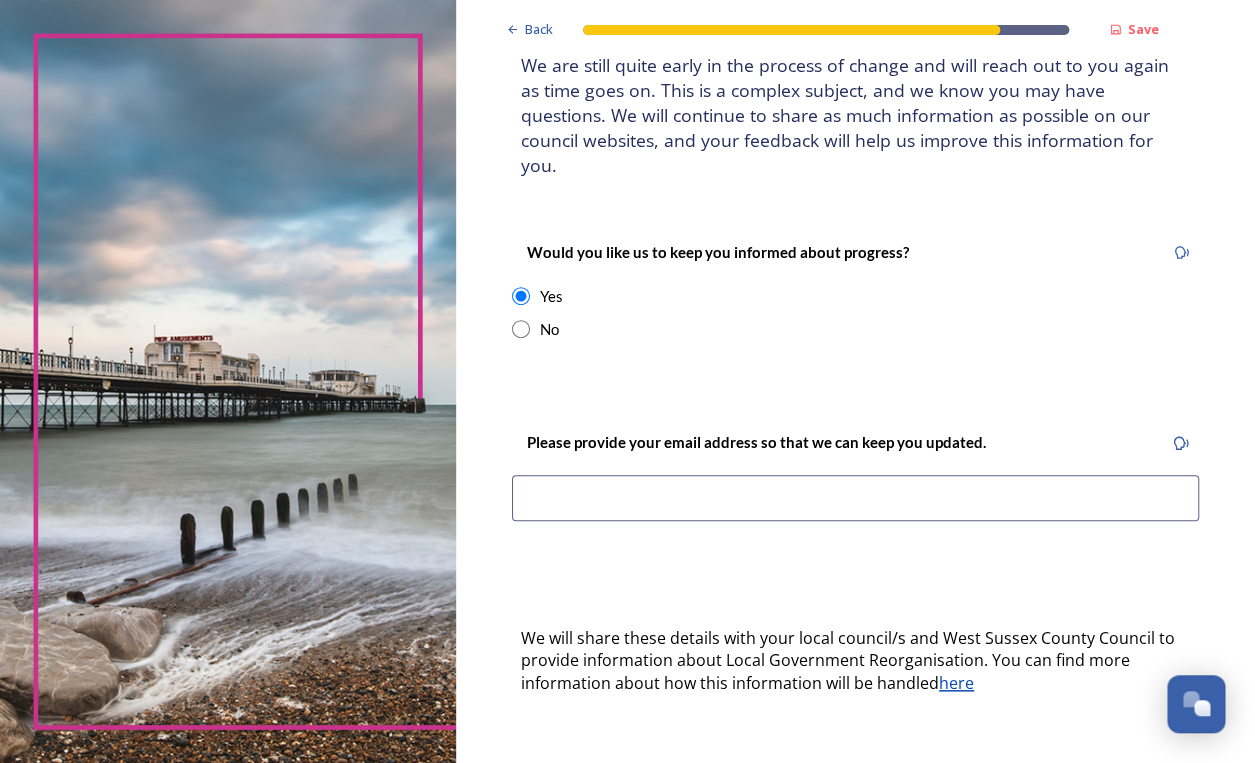 click at bounding box center [855, 498] 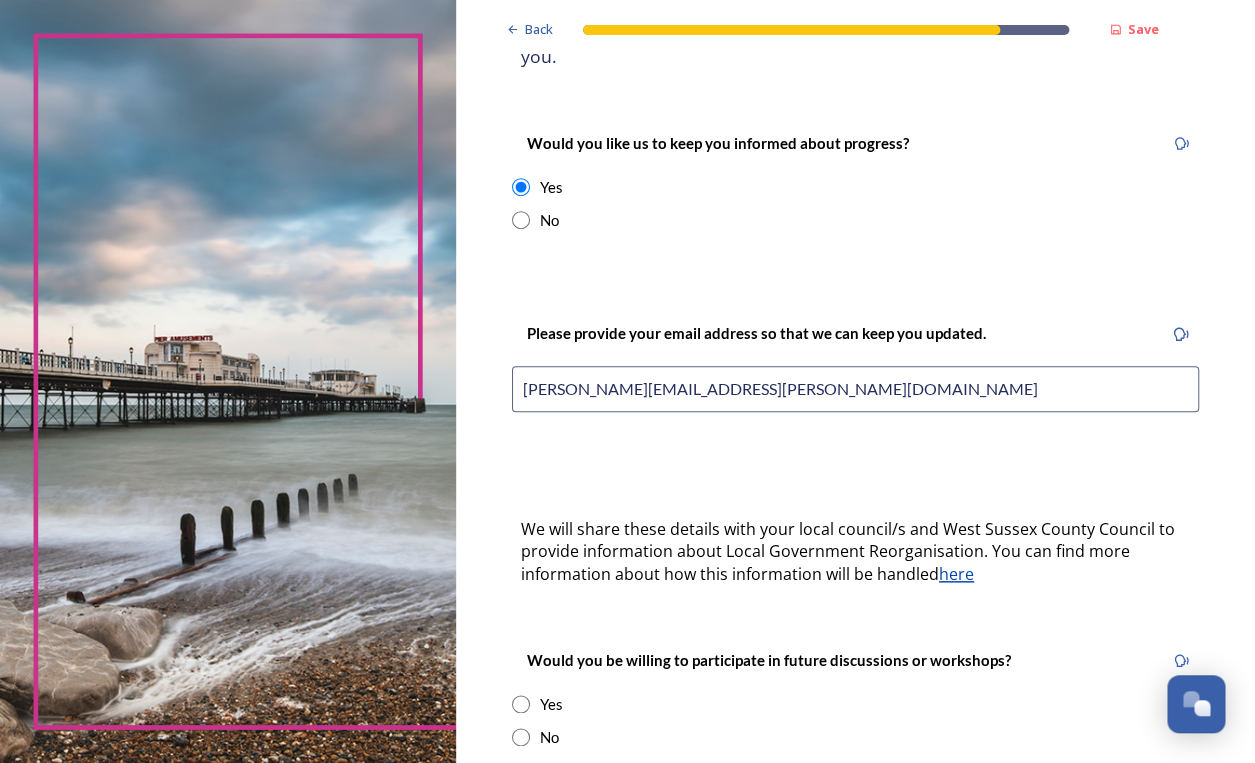 scroll, scrollTop: 405, scrollLeft: 0, axis: vertical 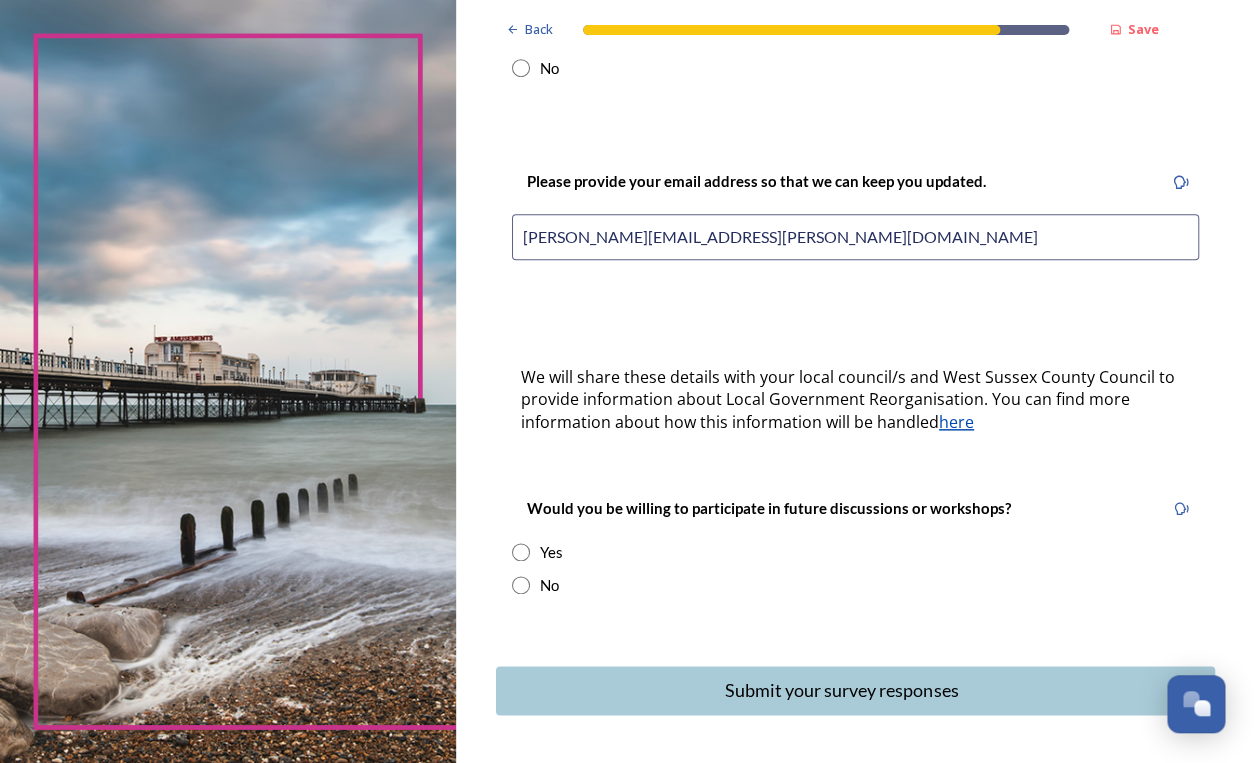 type on "rebecca.allinson@technopolis-group.com" 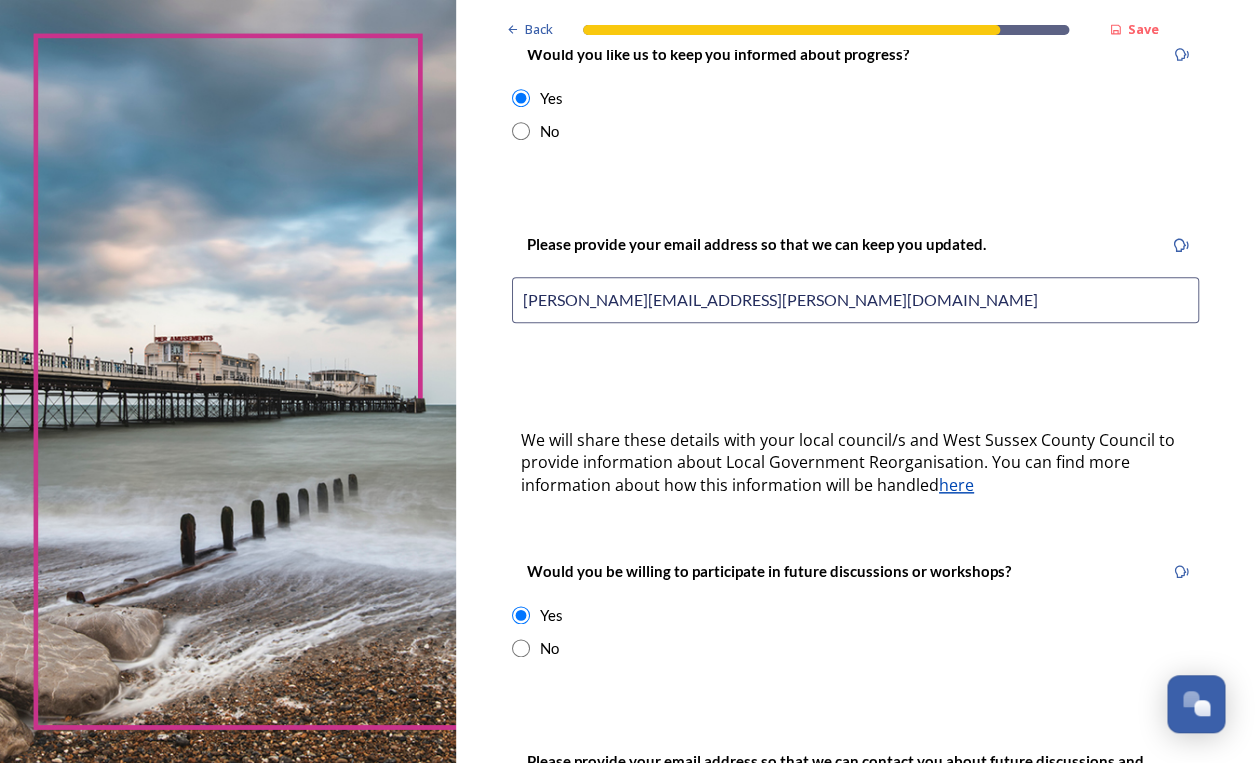 scroll, scrollTop: 331, scrollLeft: 0, axis: vertical 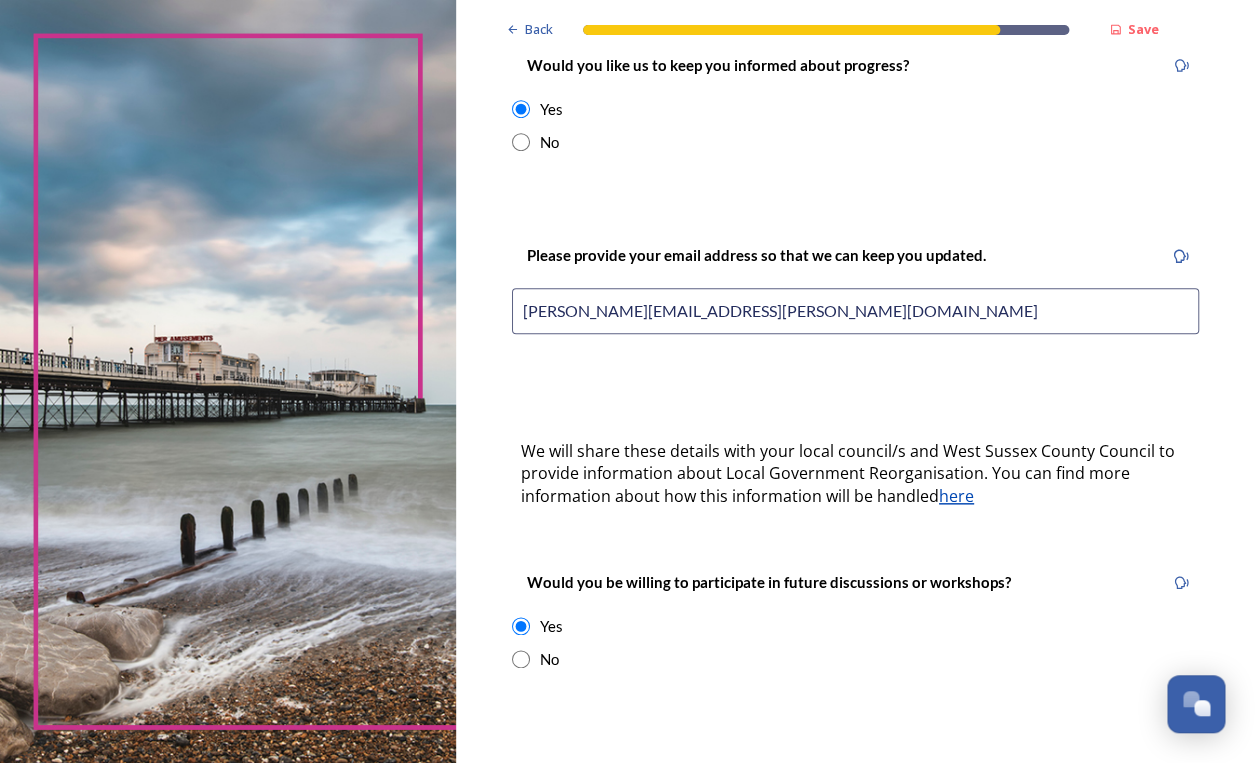 drag, startPoint x: 834, startPoint y: 289, endPoint x: 416, endPoint y: 288, distance: 418.0012 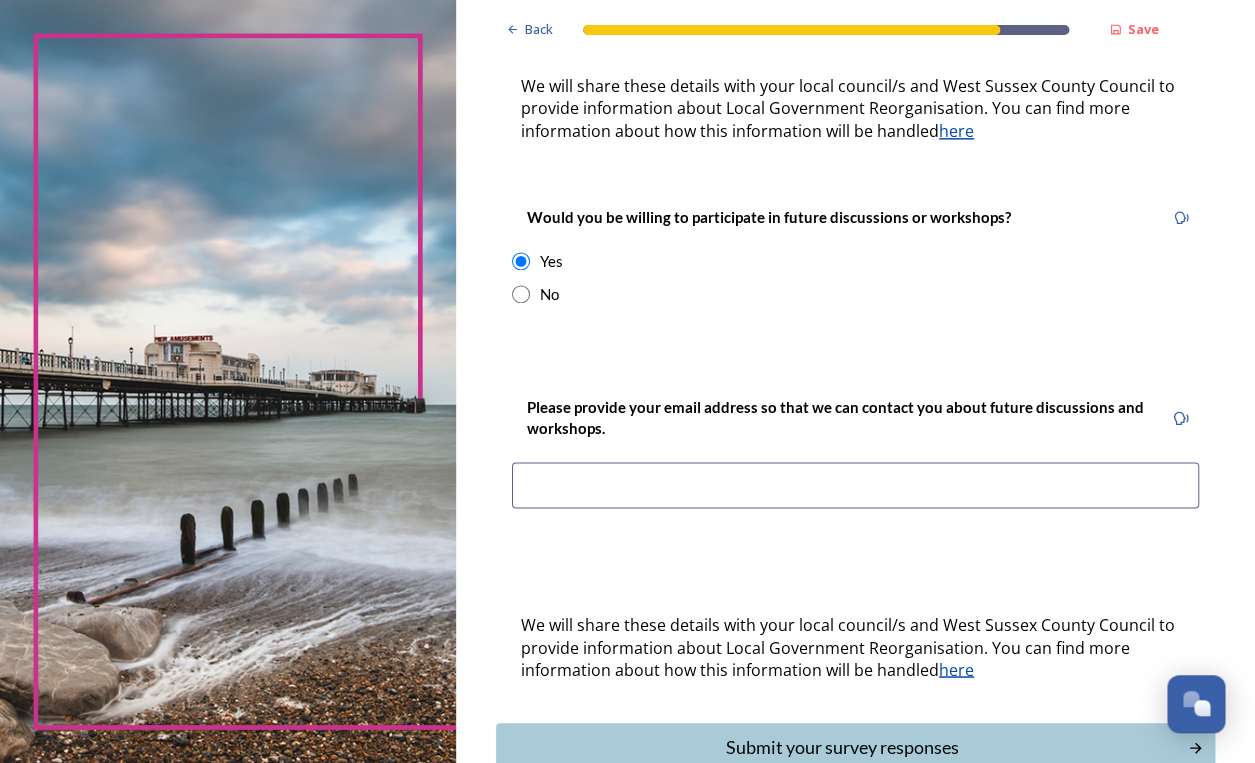 scroll, scrollTop: 720, scrollLeft: 0, axis: vertical 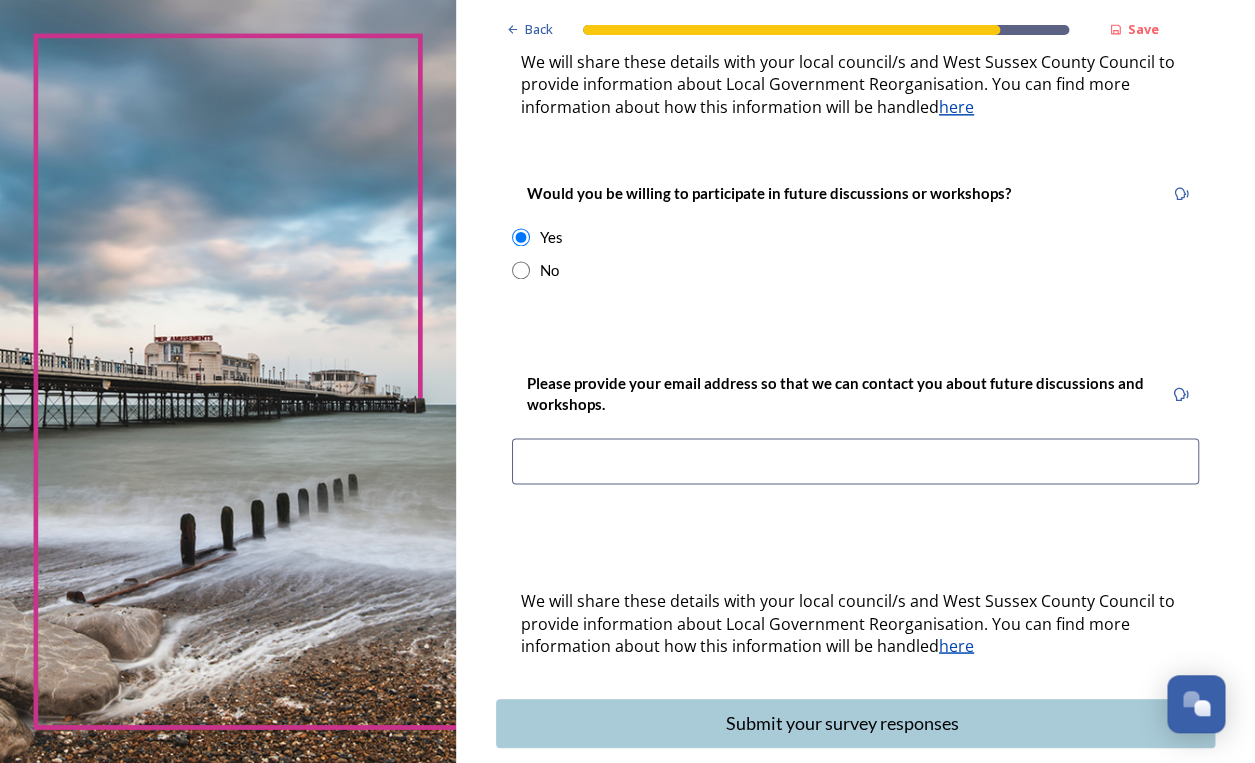 click at bounding box center (855, 461) 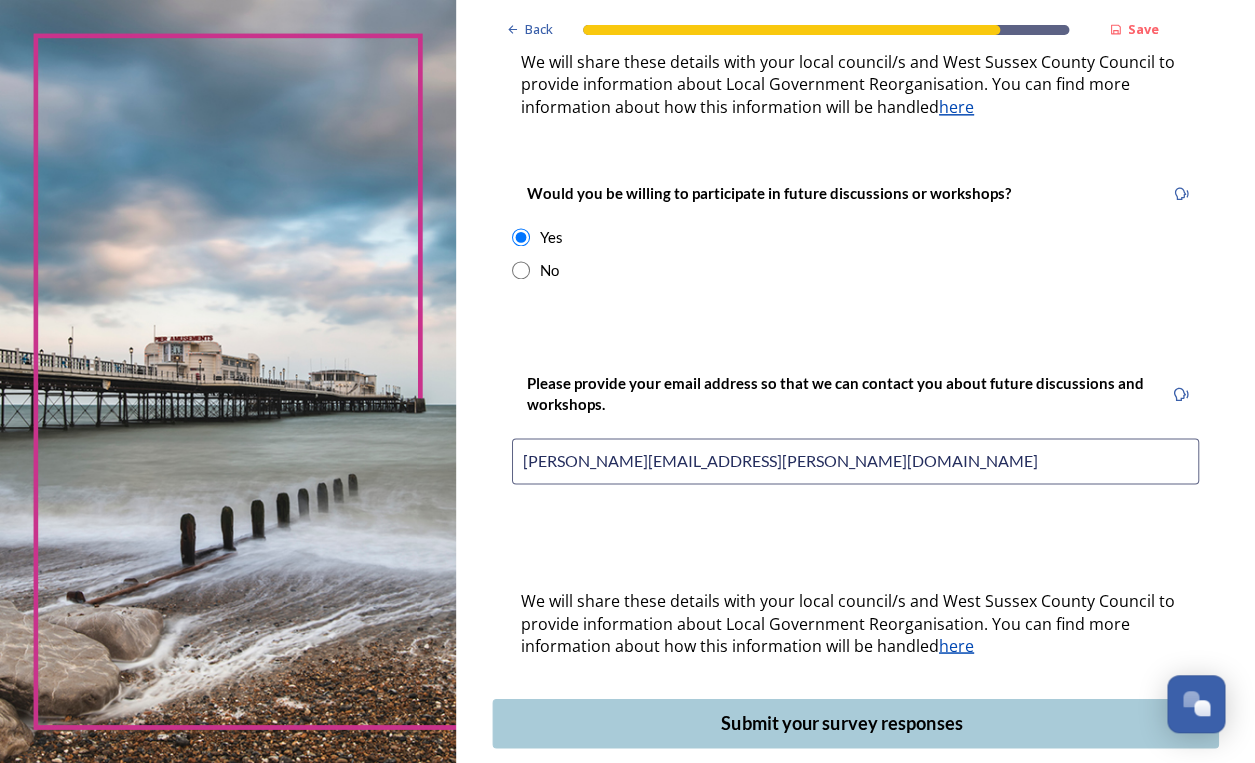 type on "rebecca.allinson@technopolis-group.com" 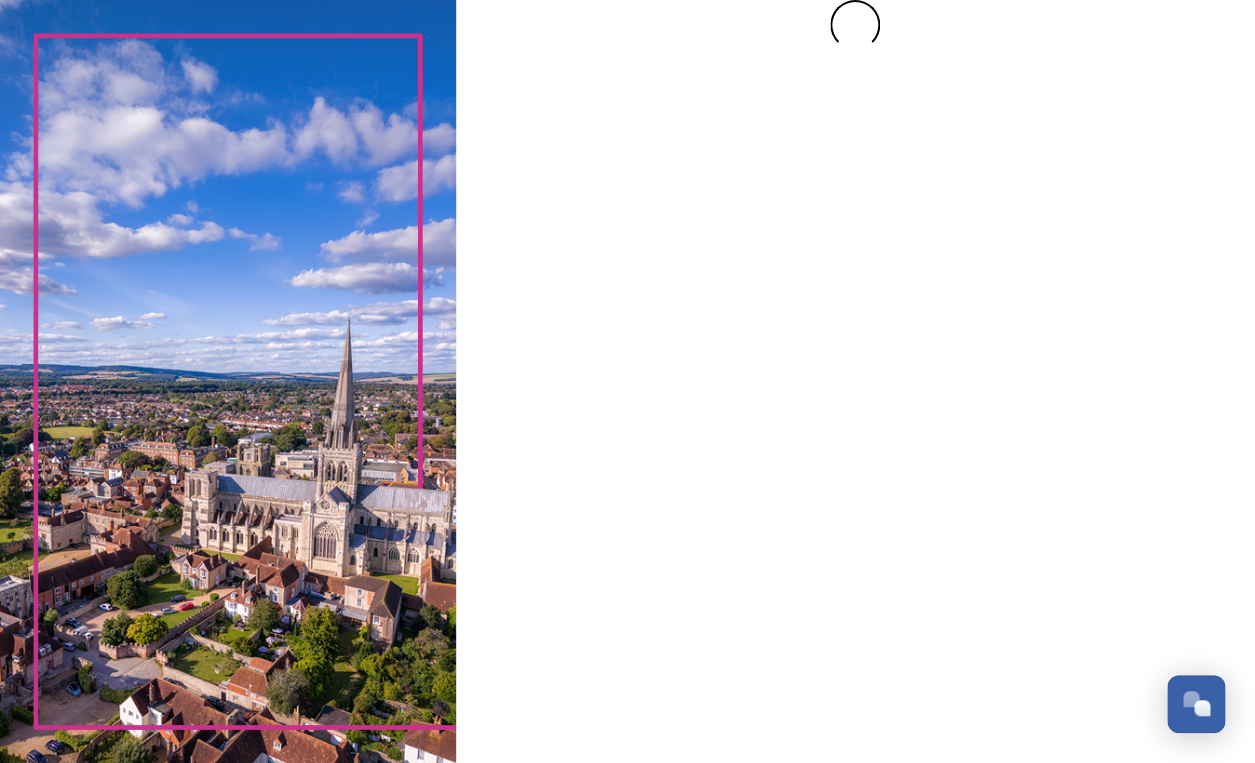 scroll, scrollTop: 0, scrollLeft: 0, axis: both 